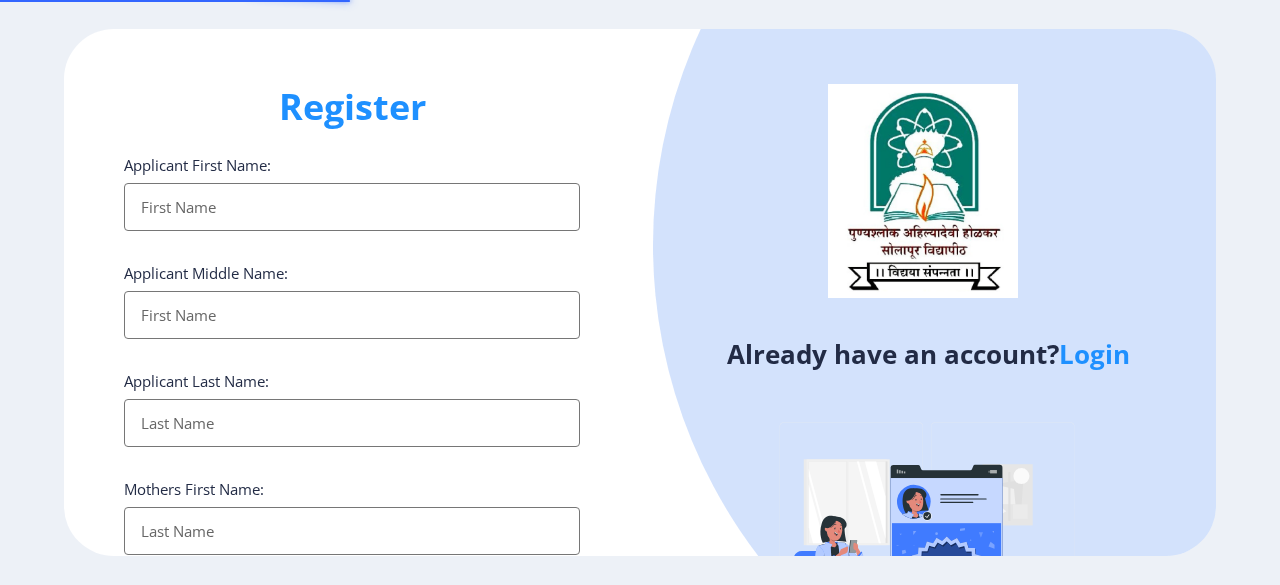 select 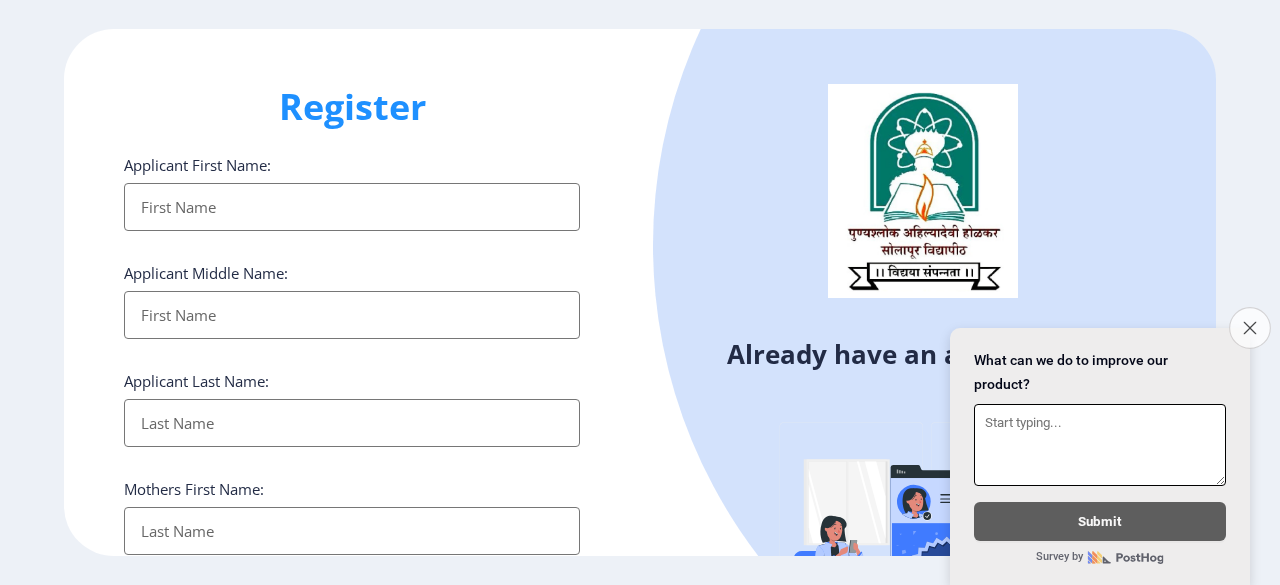 click on "Close survey" 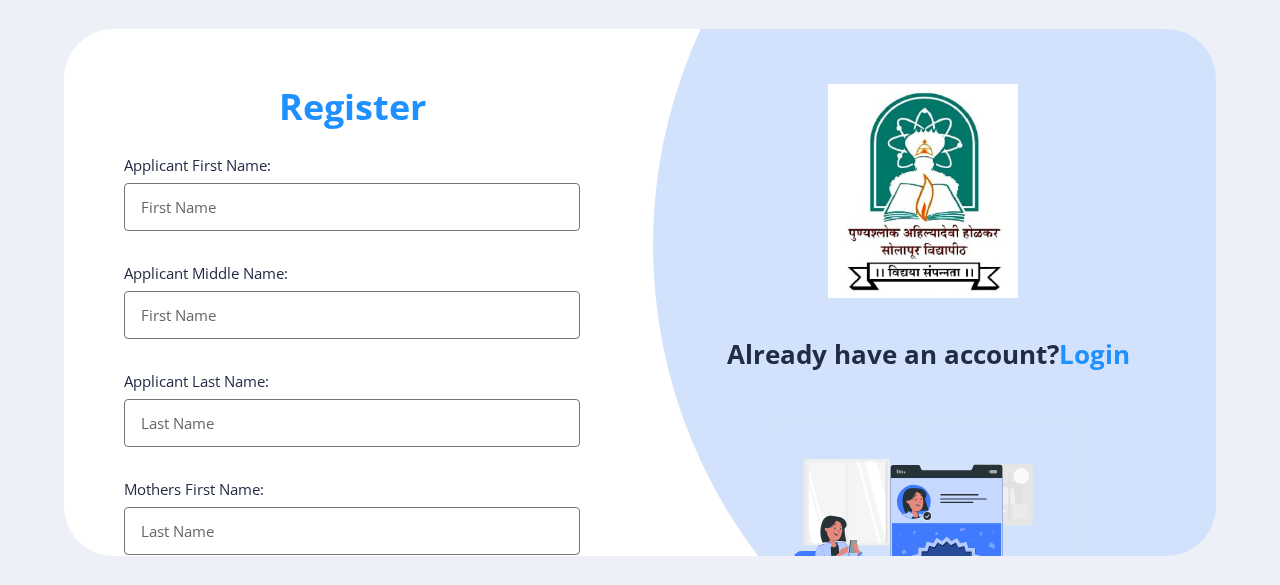 click on "Applicant First Name:" at bounding box center [352, 207] 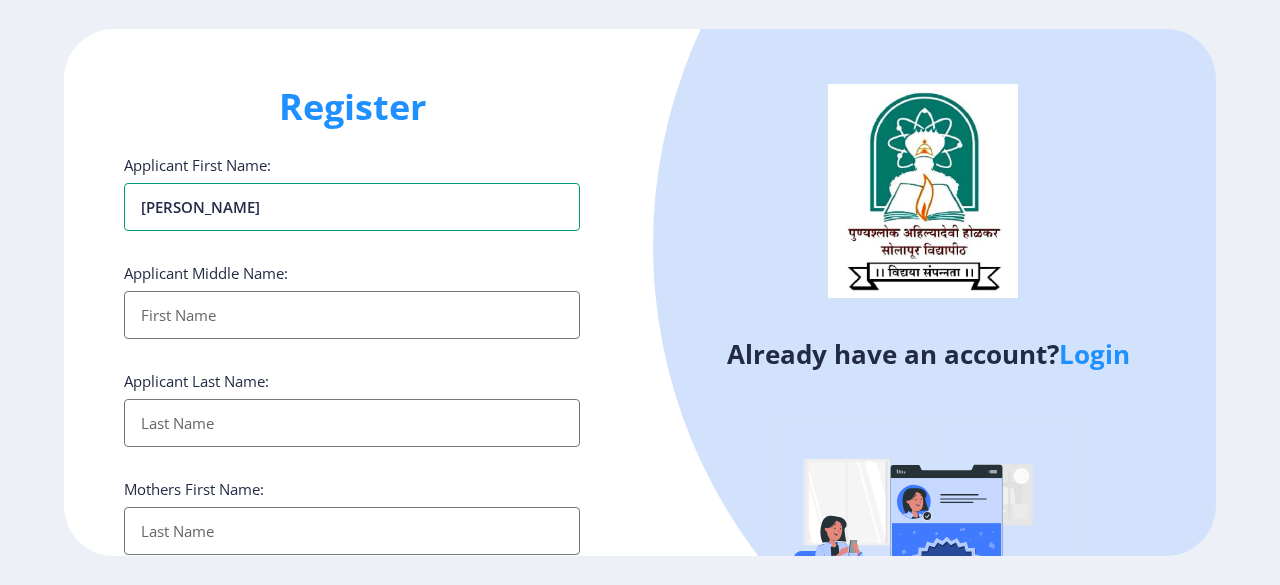 type on "SUREKHA" 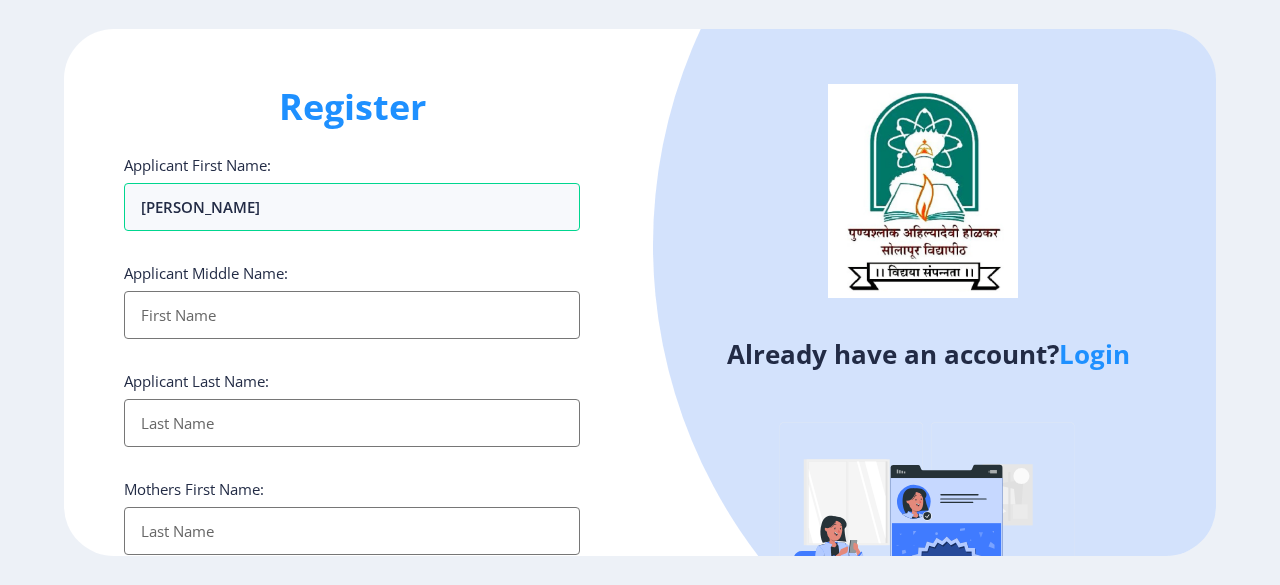 click on "Applicant First Name:" at bounding box center [352, 315] 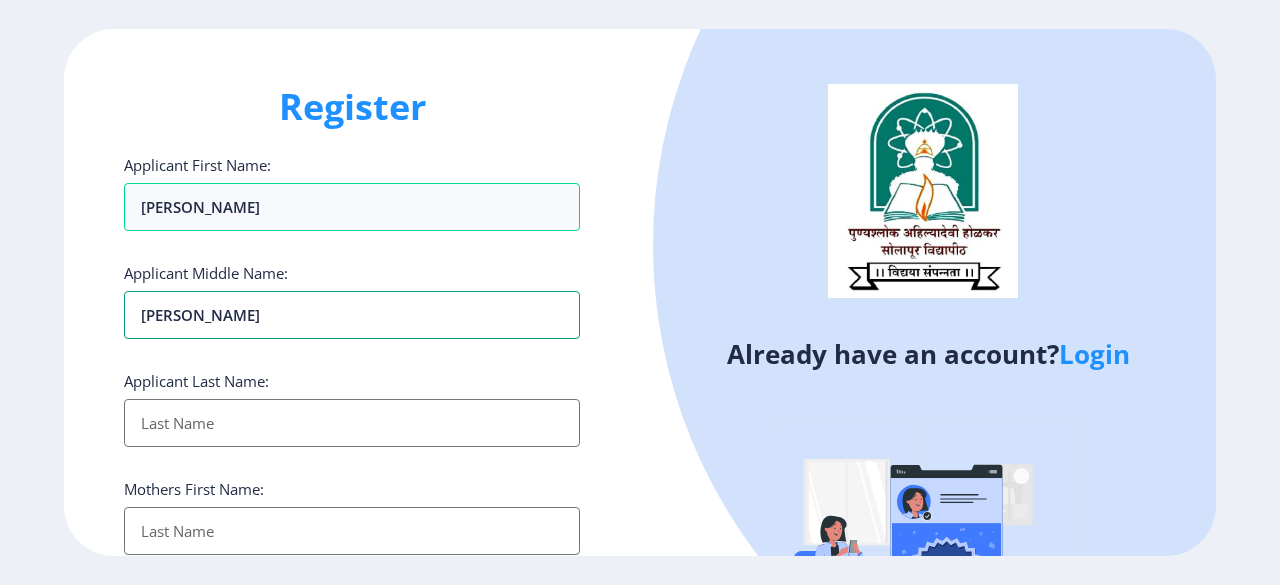 type on "TANAJI" 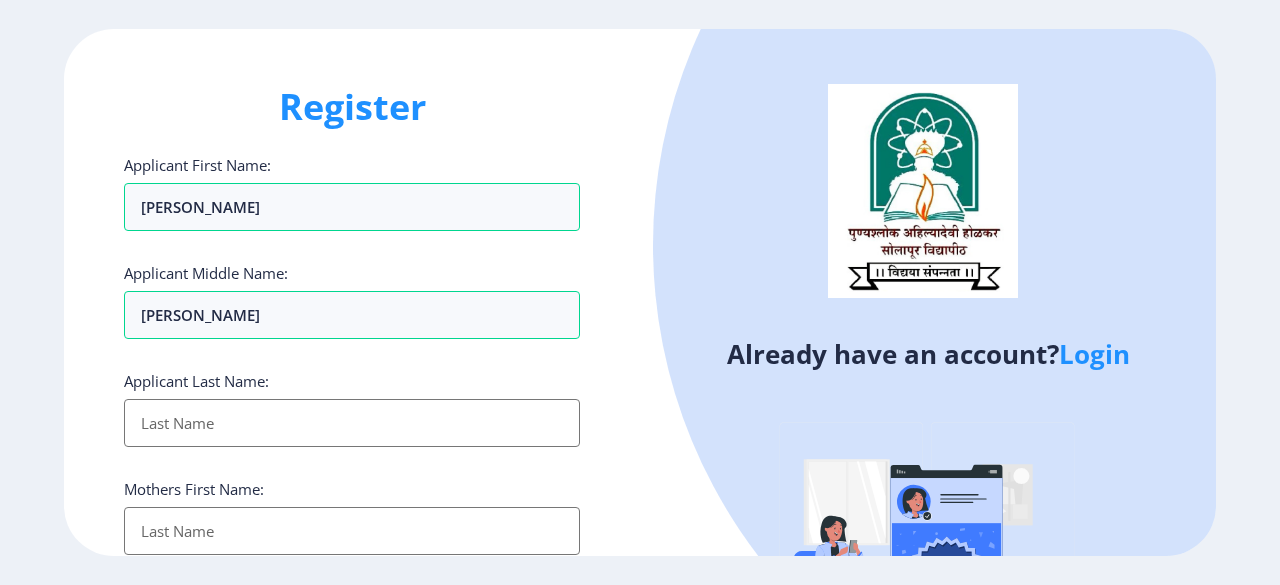 click on "Applicant First Name:" at bounding box center (352, 423) 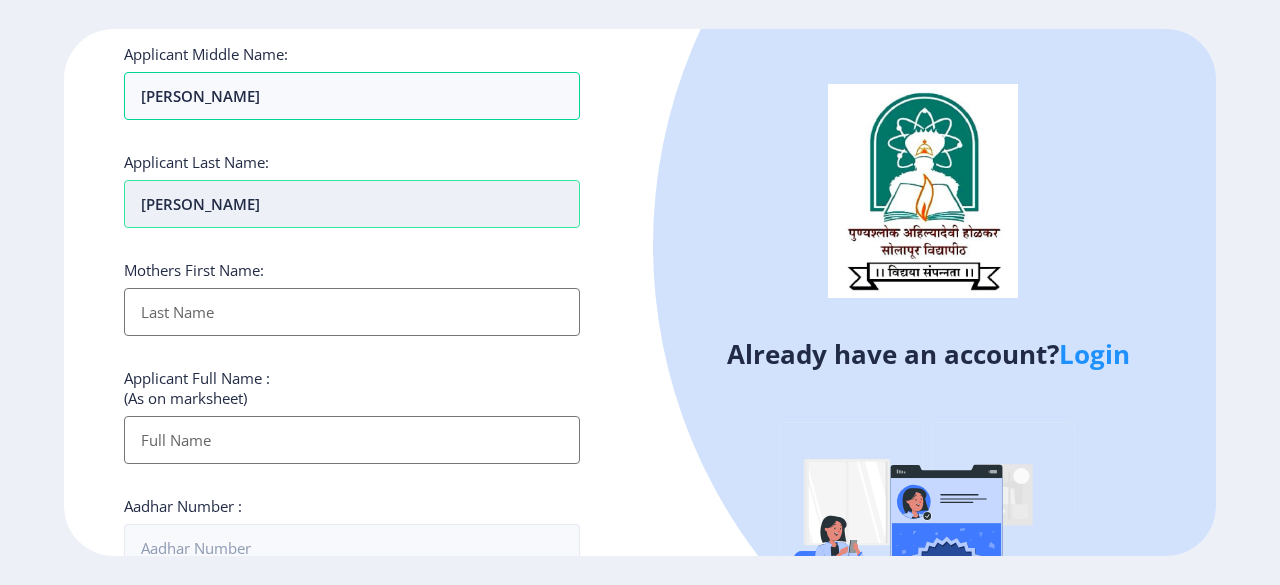 scroll, scrollTop: 222, scrollLeft: 0, axis: vertical 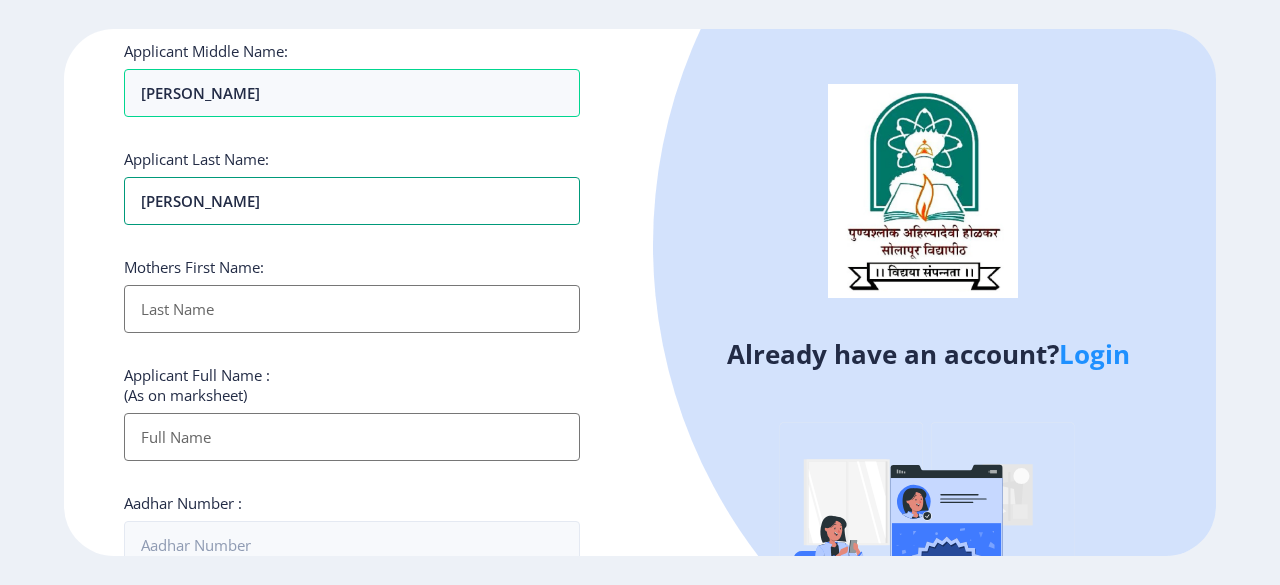 type on "KOLEKAR" 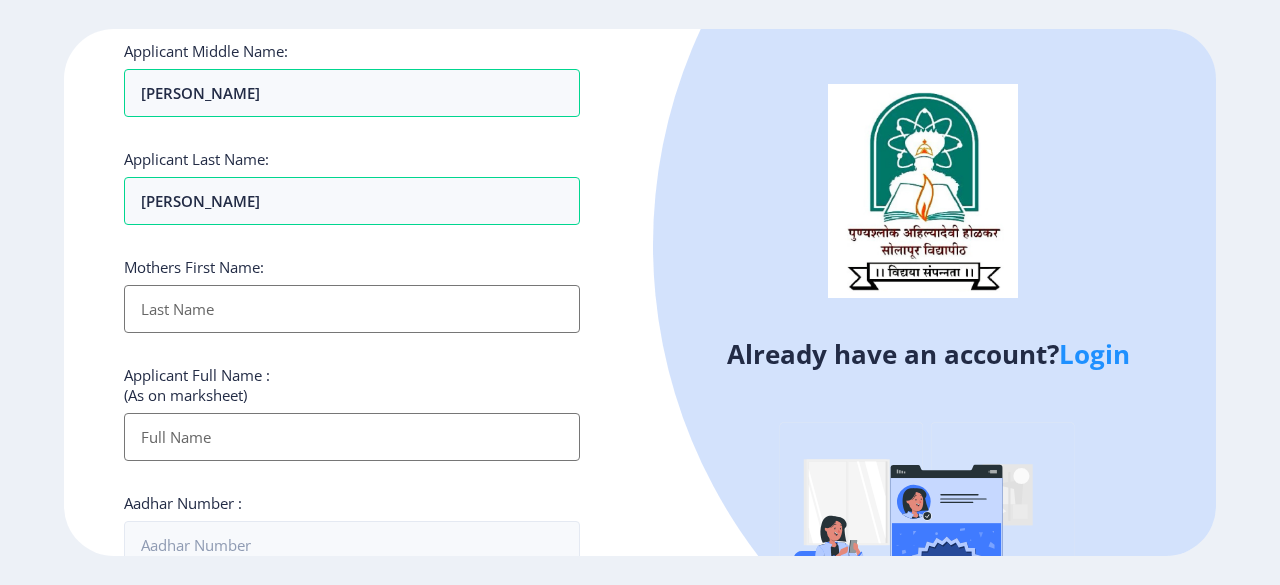 click on "Applicant First Name:" at bounding box center [352, 309] 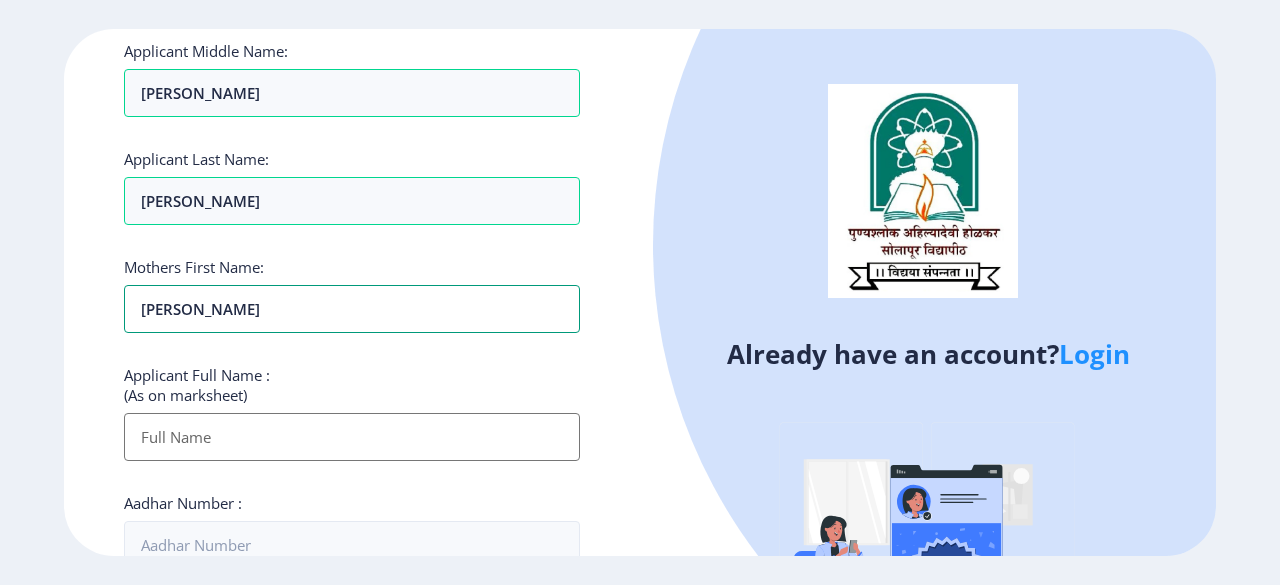 type on "VIMAL" 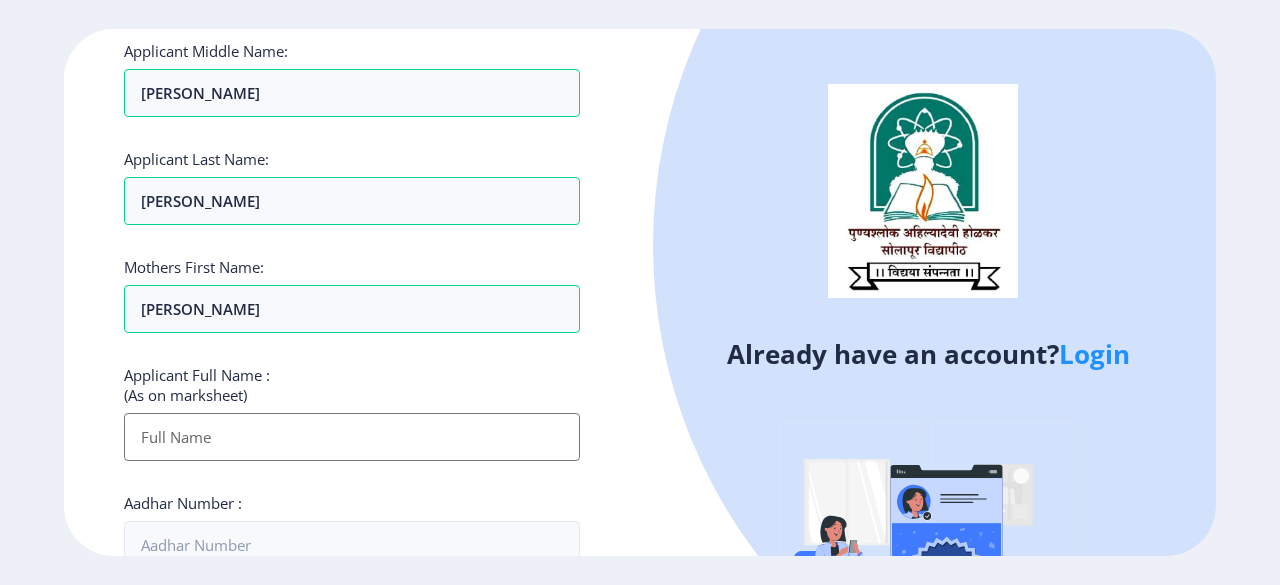 click on "Applicant First Name:" at bounding box center (352, 437) 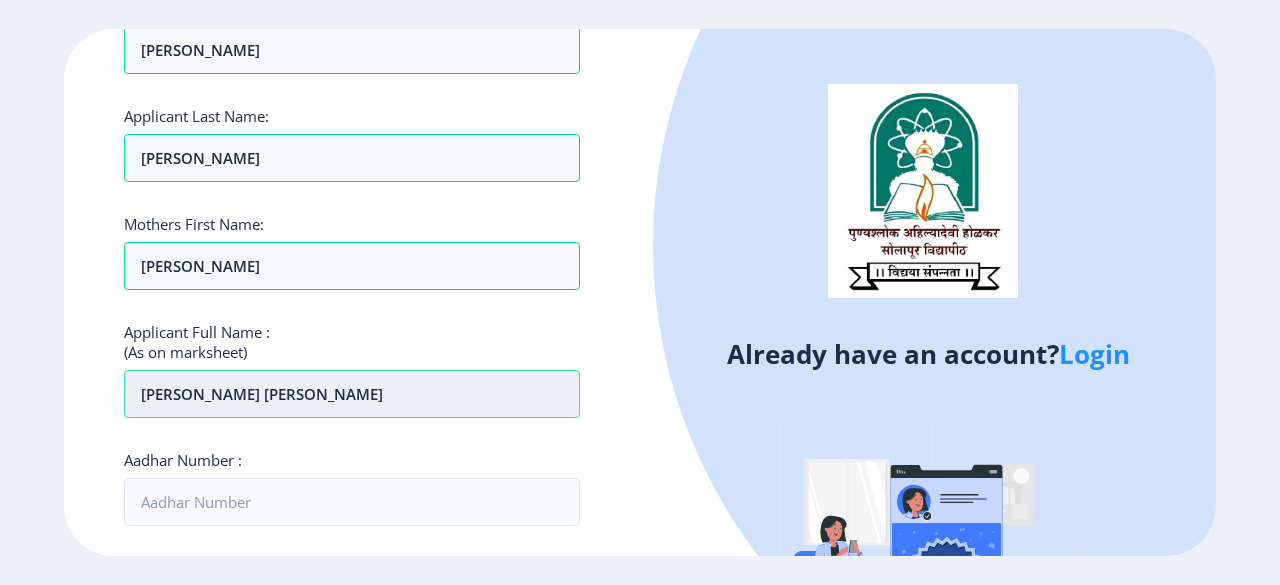 scroll, scrollTop: 269, scrollLeft: 0, axis: vertical 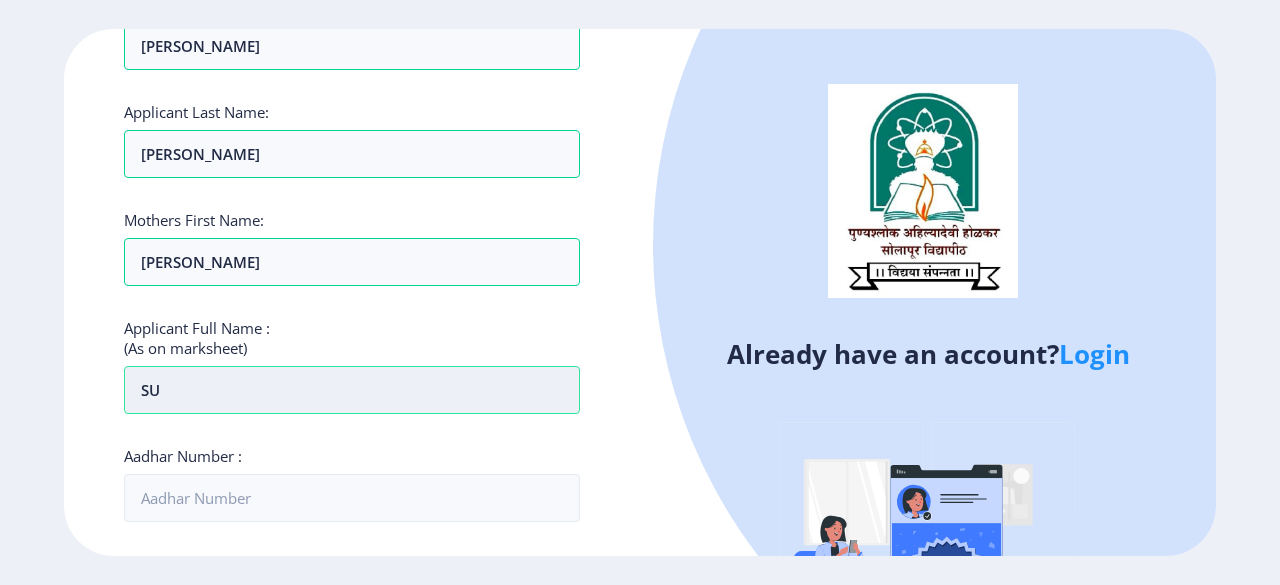 type on "S" 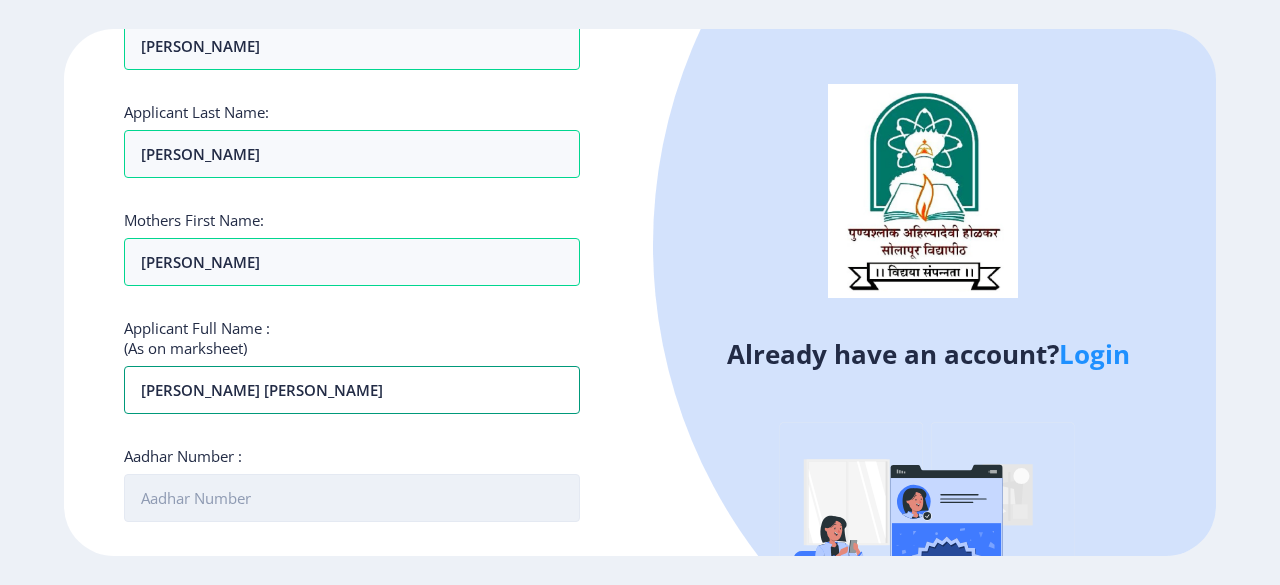 type on "KOLEKAR SUREKHA TANAJI" 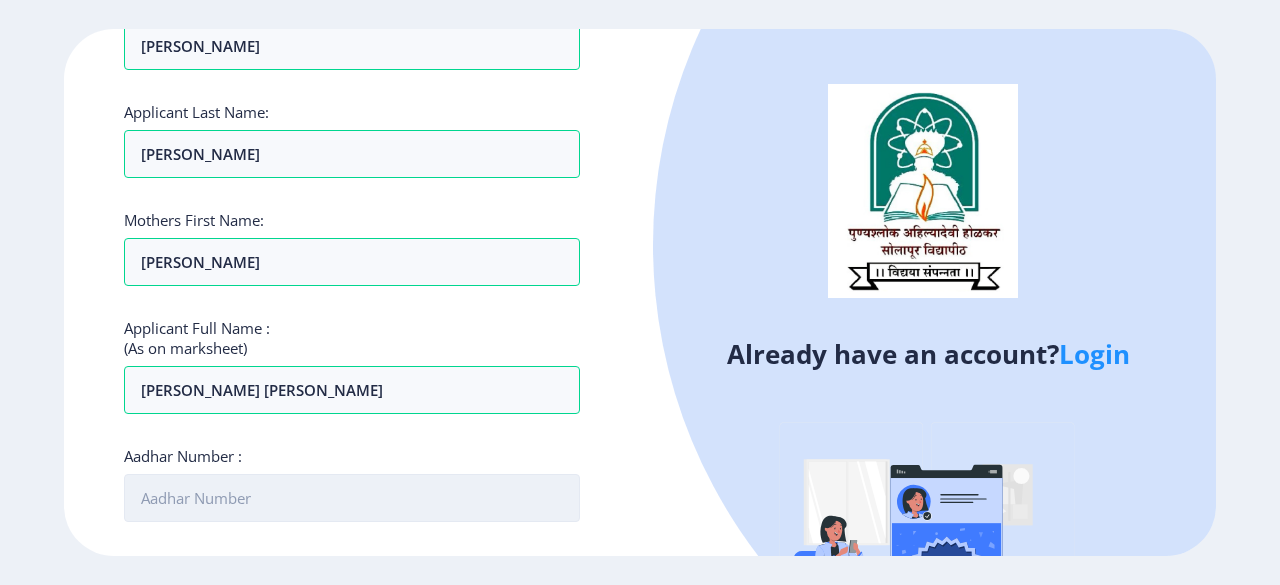 click on "Aadhar Number :" at bounding box center [352, 498] 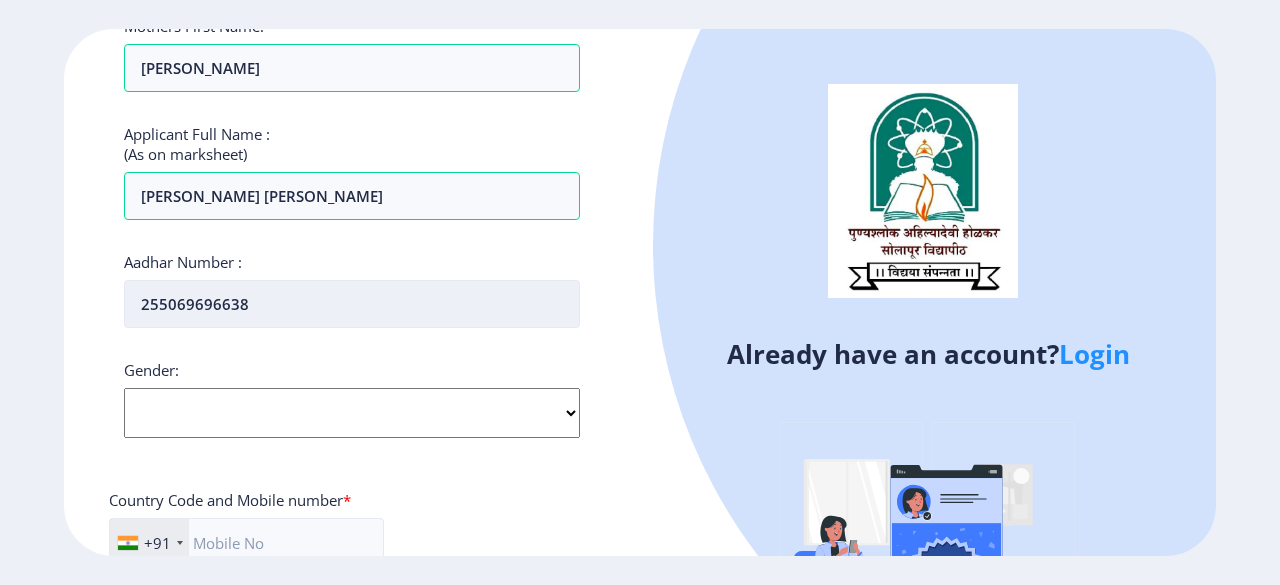 scroll, scrollTop: 466, scrollLeft: 0, axis: vertical 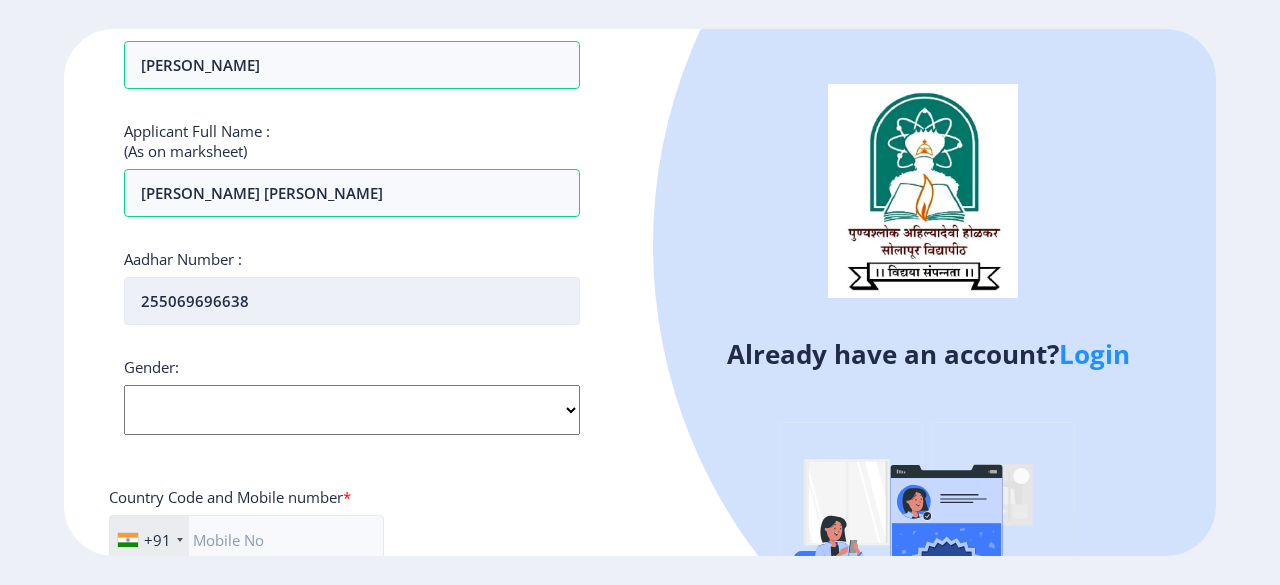 click on "255069696638" at bounding box center [352, 301] 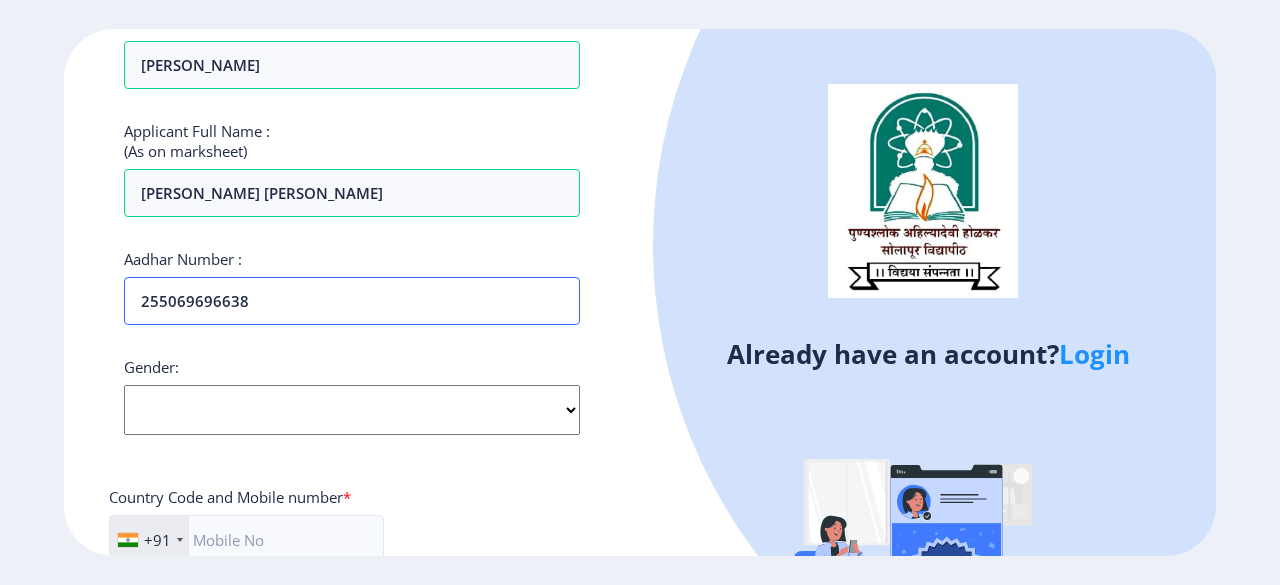 type on "255069696638" 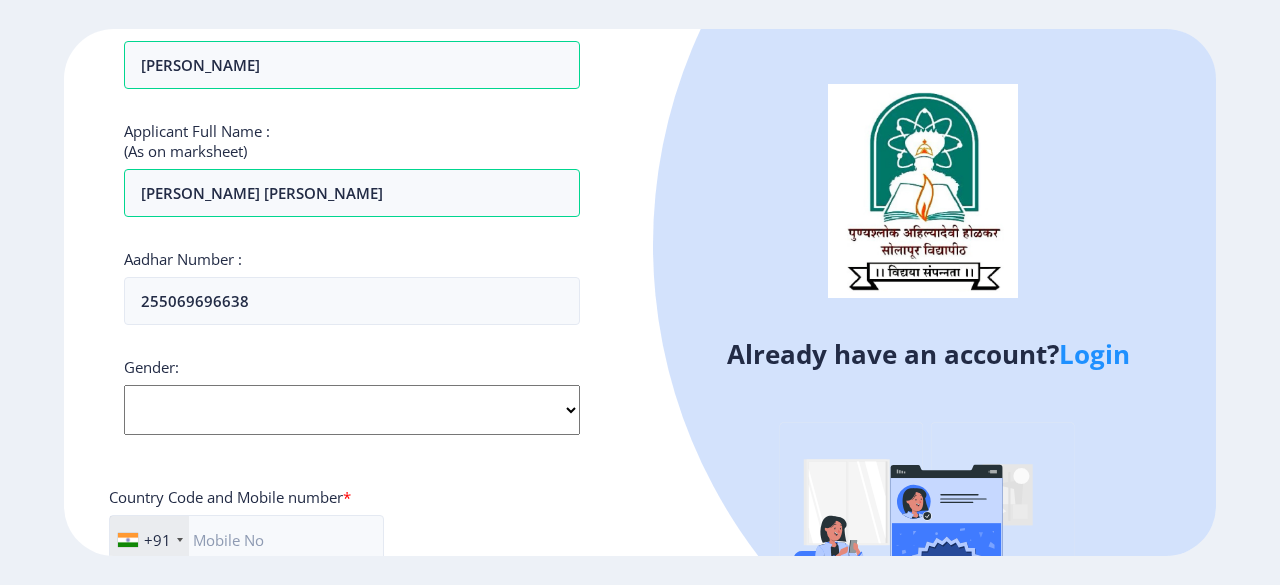 click on "Select Gender Male Female Other" 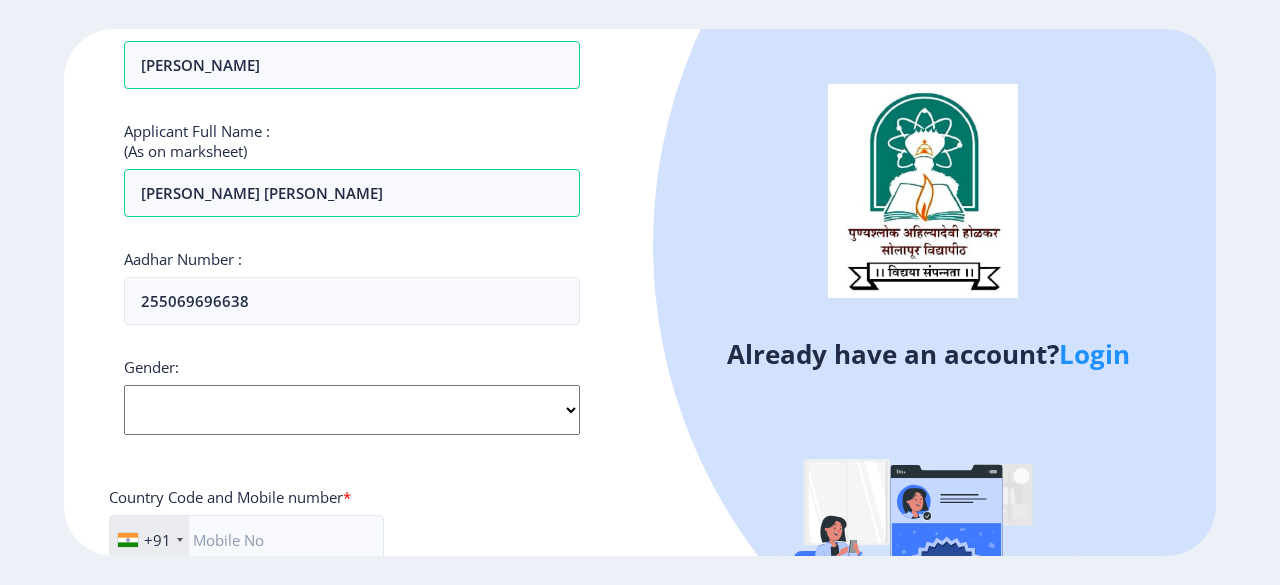 select on "Female" 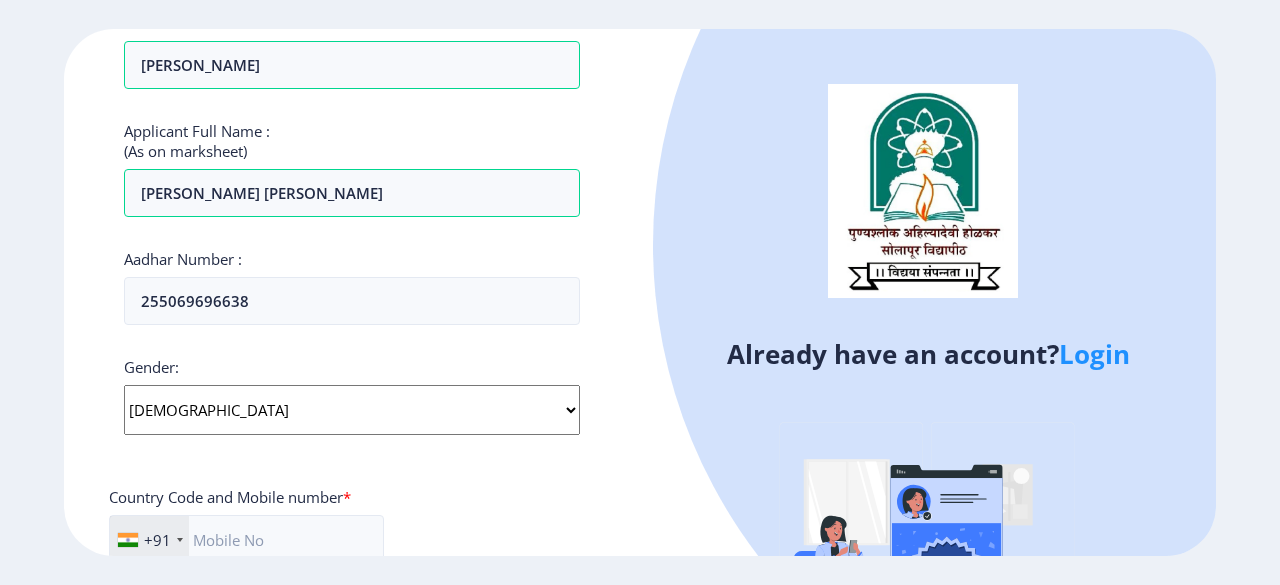click on "Select Gender Male Female Other" 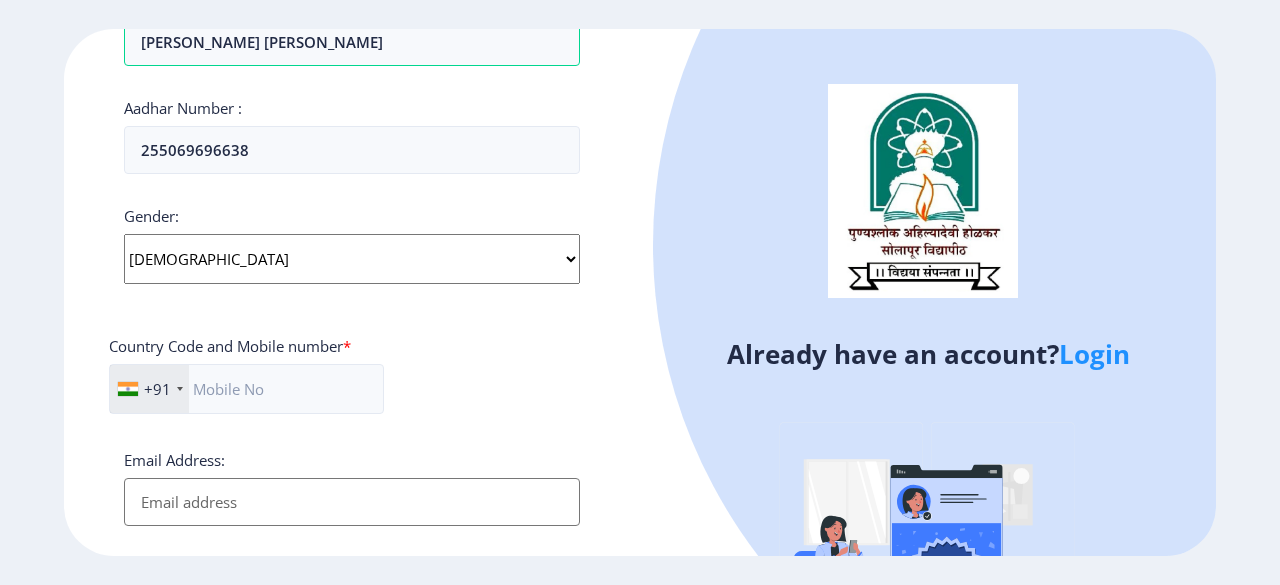 scroll, scrollTop: 628, scrollLeft: 0, axis: vertical 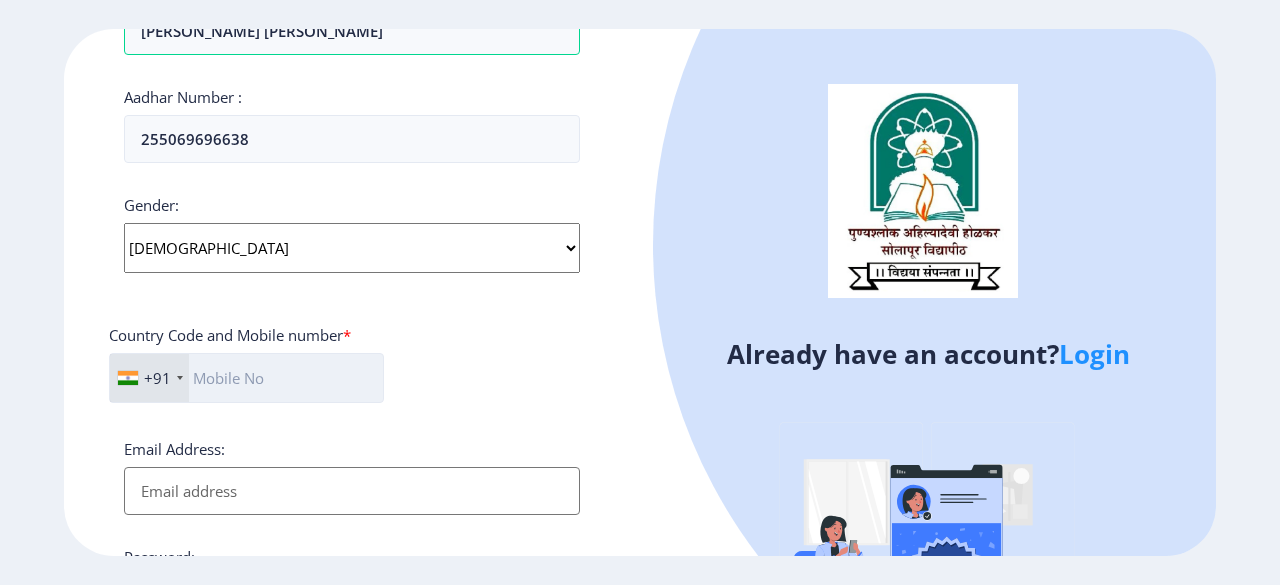 click 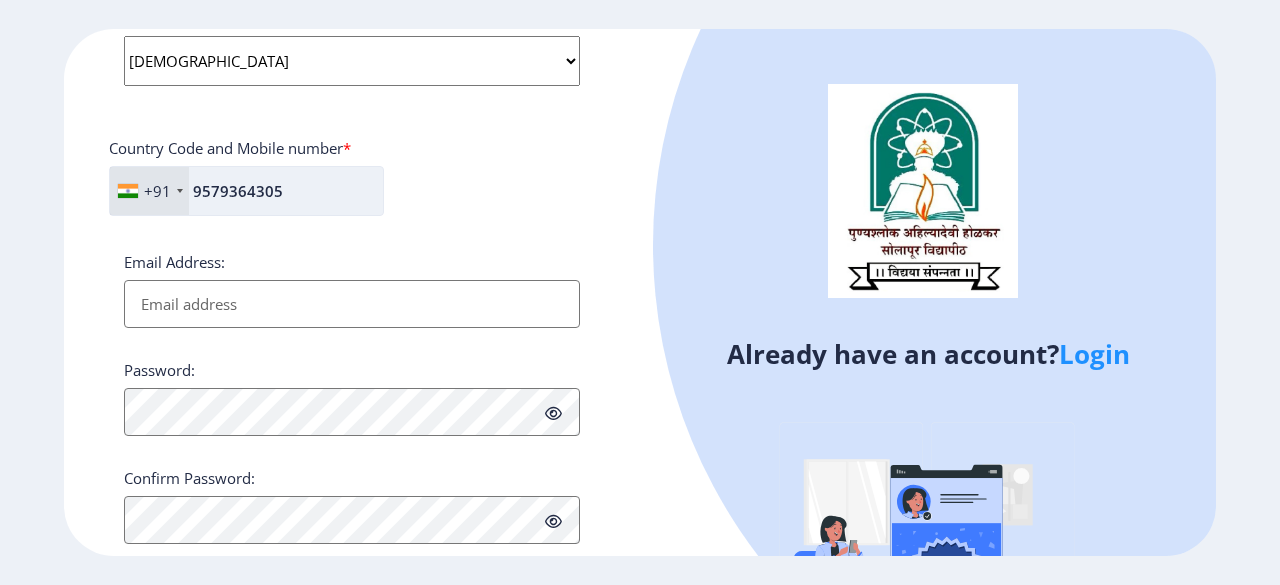 scroll, scrollTop: 816, scrollLeft: 0, axis: vertical 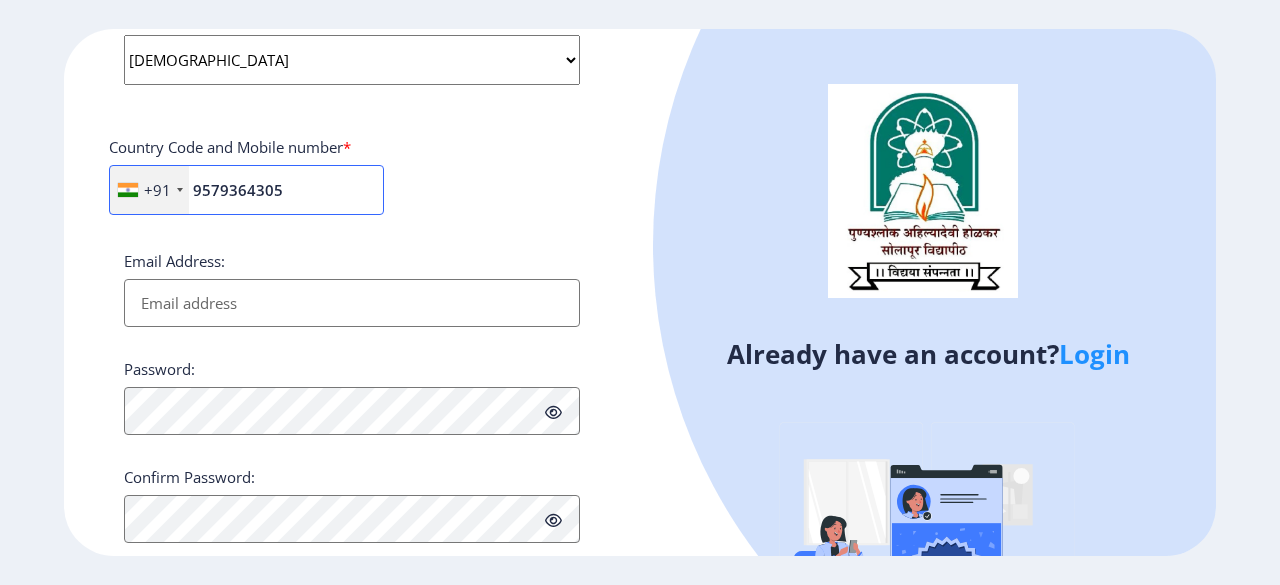type on "9579364305" 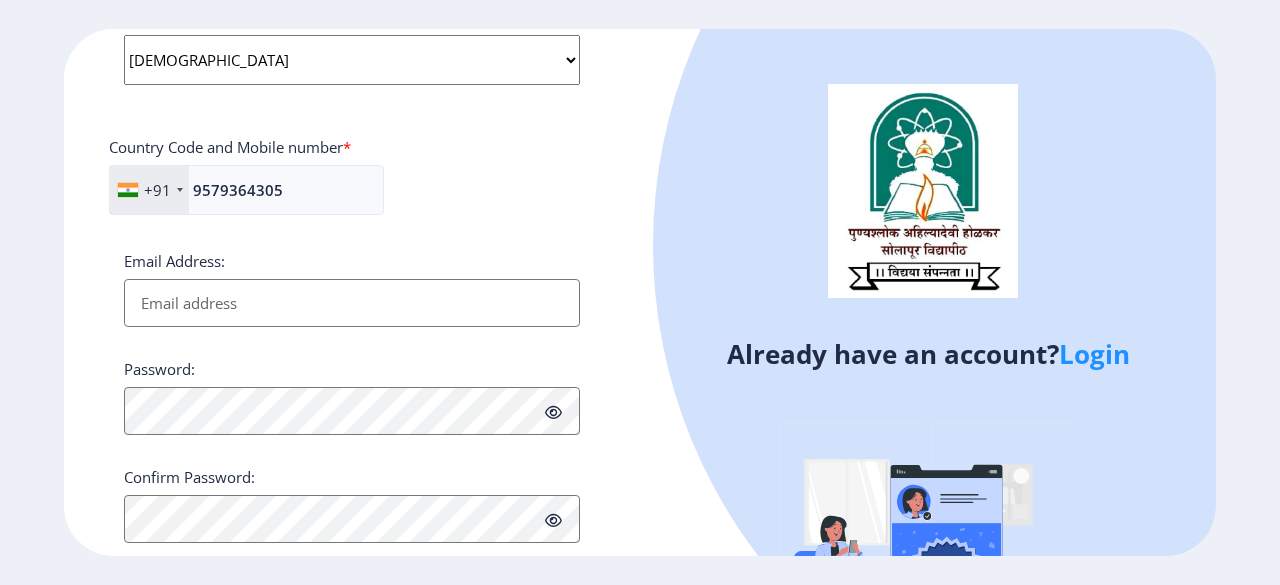 click on "Email Address:" at bounding box center (352, 303) 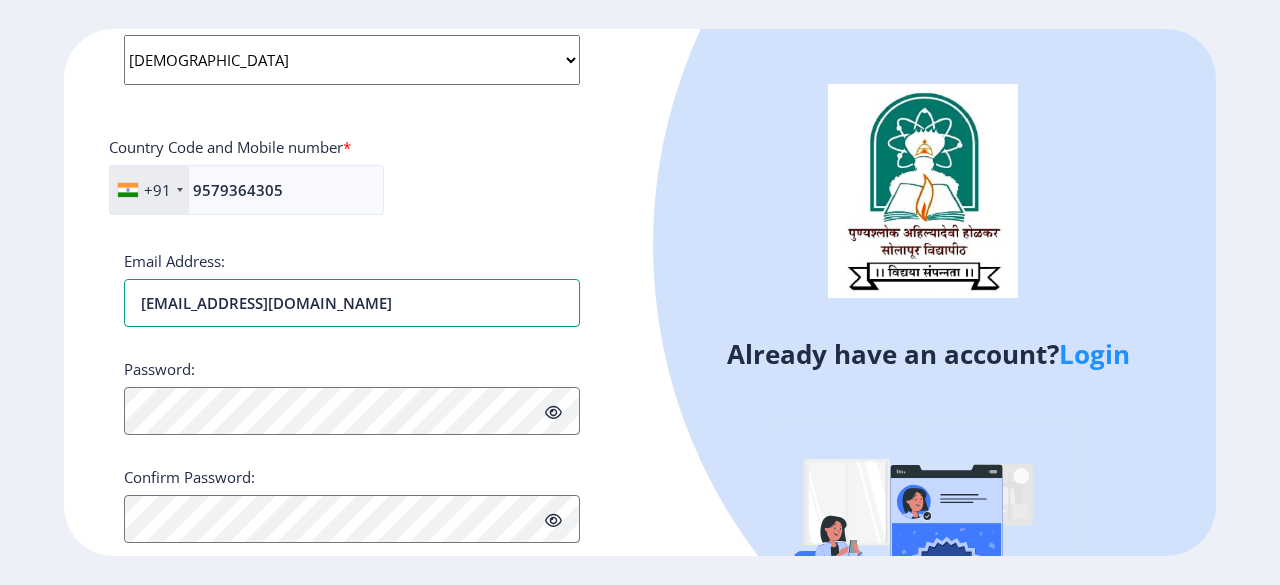 scroll, scrollTop: 860, scrollLeft: 0, axis: vertical 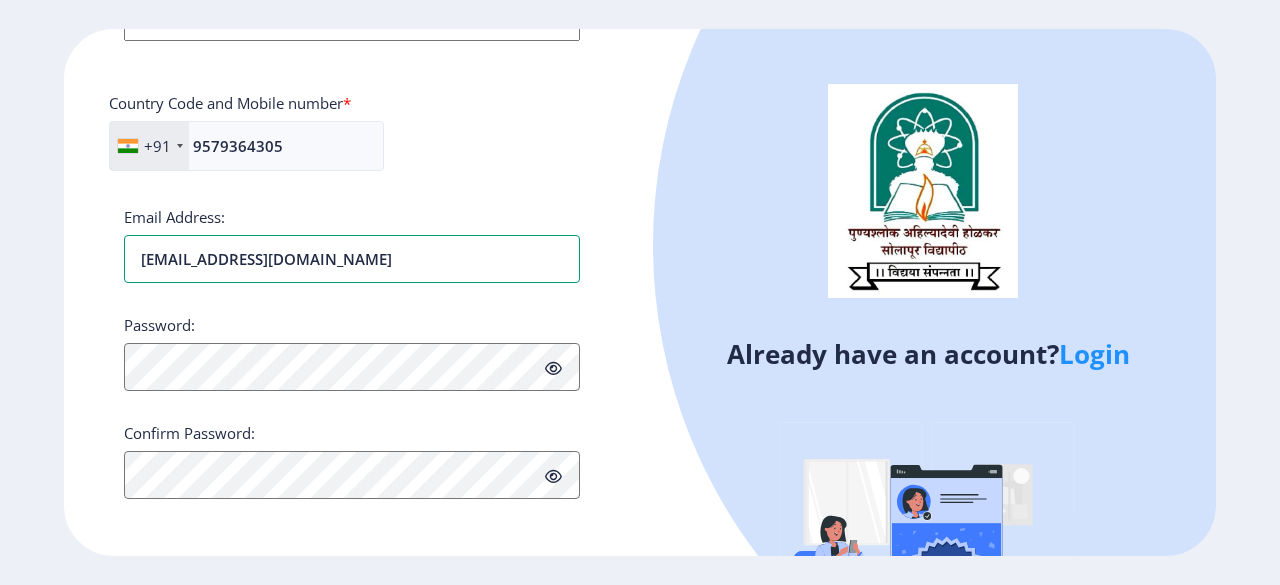 type on "surekhakolekar194@gmail.com" 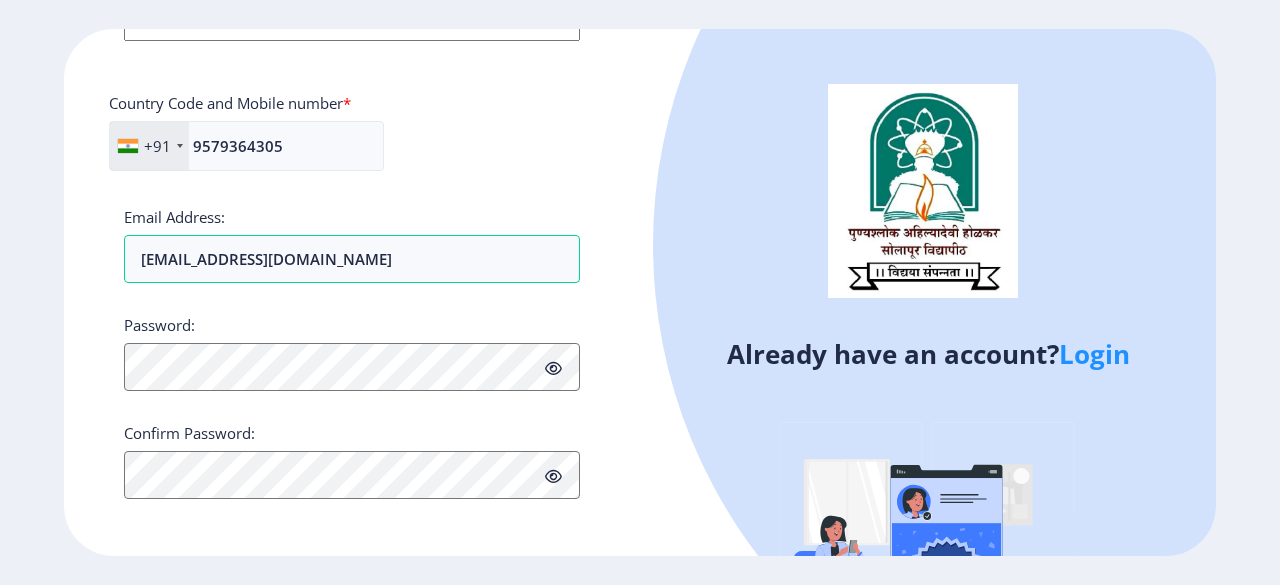 click on "Register Applicant First Name: SUREKHA Applicant Middle Name: TANAJI Applicant Last Name: KOLEKAR Mothers First Name: VIMAL Applicant Full Name : (As on marksheet) KOLEKAR SUREKHA TANAJI Aadhar Number :  255069696638 Gender: Select Gender Male Female Other  Country Code and Mobile number  *  +91 India (भारत) +91 Afghanistan (‫افغانستان‬‎) +93 Albania (Shqipëri) +355 Algeria (‫الجزائر‬‎) +213 American Samoa +1 Andorra +376 Angola +244 Anguilla +1 Antigua and Barbuda +1 Argentina +54 Armenia (Հայաստան) +374 Aruba +297 Australia +61 Austria (Österreich) +43 Azerbaijan (Azərbaycan) +994 Bahamas +1 Bahrain (‫البحرين‬‎) +973 Bangladesh (বাংলাদেশ) +880 Barbados +1 Belarus (Беларусь) +375 Belgium (België) +32 Belize +501 Benin (Bénin) +229 Bermuda +1 Bhutan (འབྲུག) +975 Bolivia +591 Bosnia and Herzegovina (Босна и Херцеговина) +387 Botswana +267 Brazil (Brasil) +55 British Indian Ocean Territory +246 +1 +1" 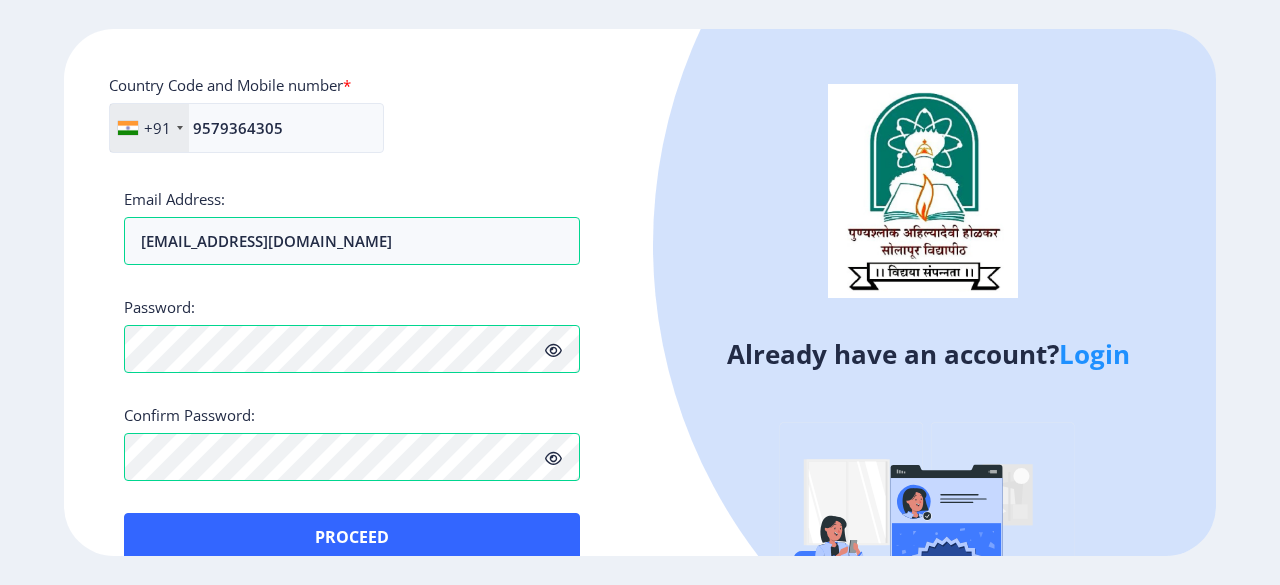 click 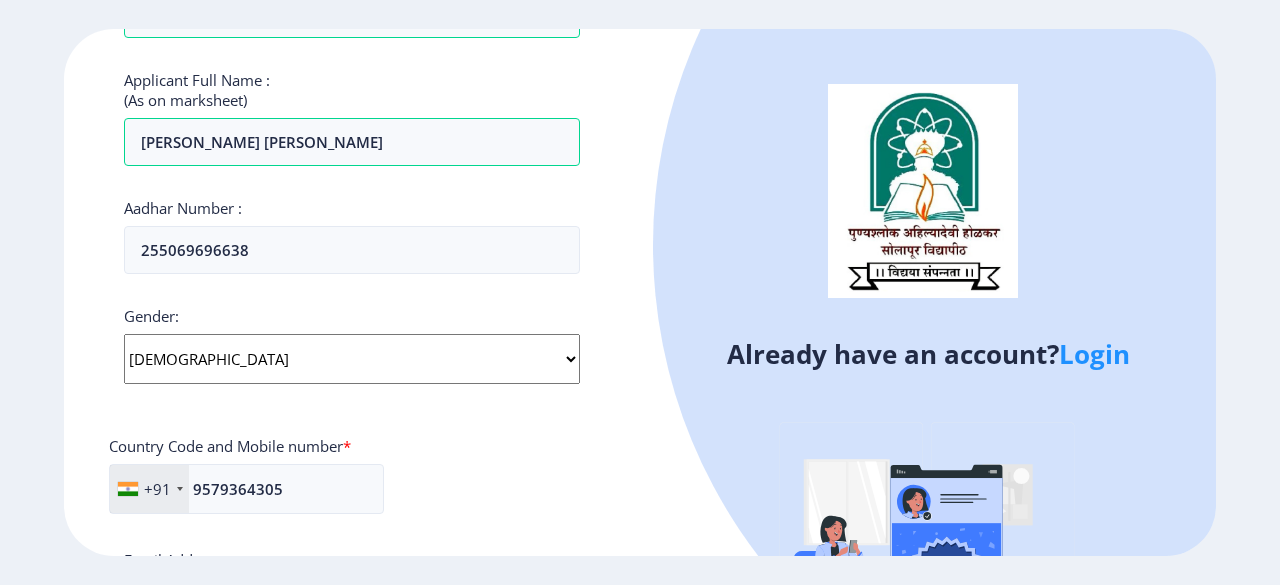 scroll, scrollTop: 509, scrollLeft: 0, axis: vertical 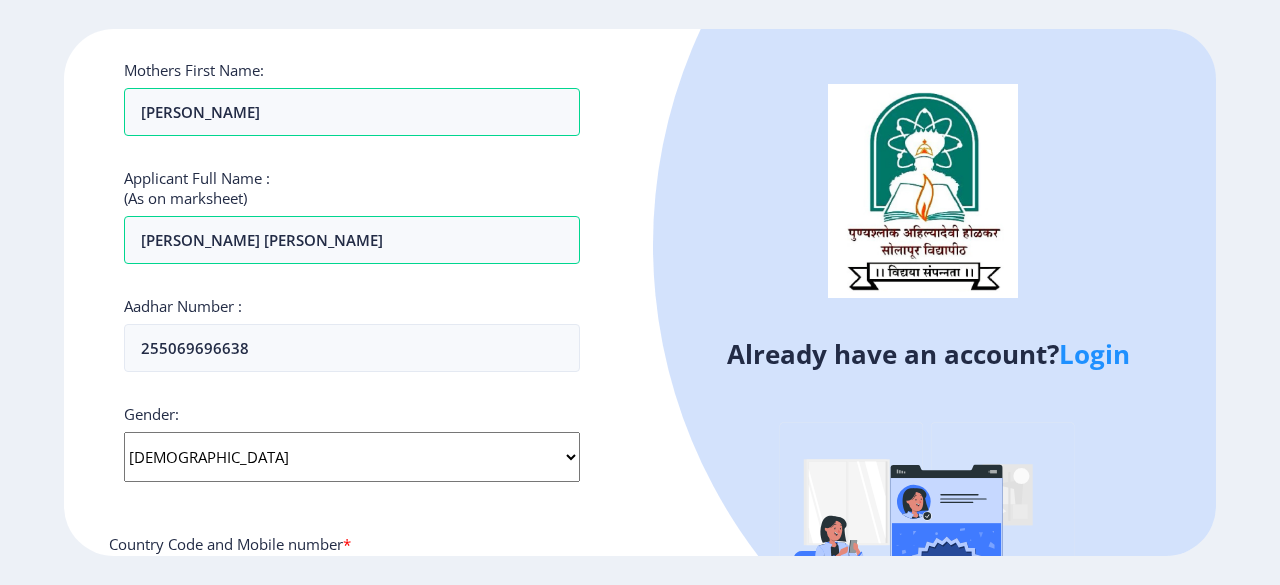 click on "Aadhar Number :  255069696638" 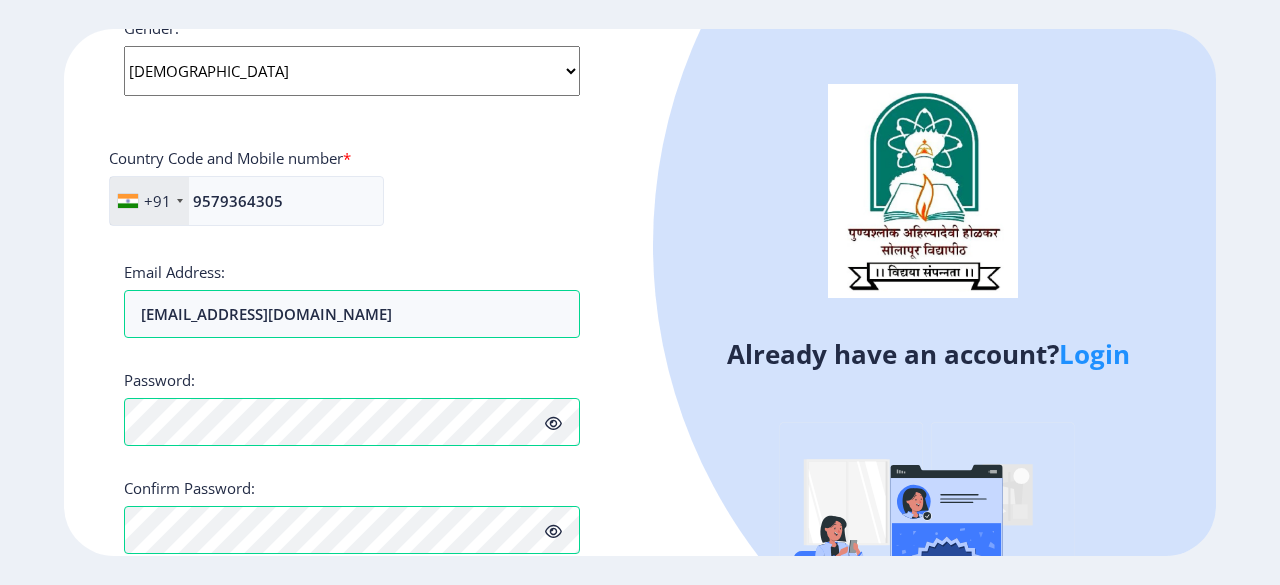 scroll, scrollTop: 908, scrollLeft: 0, axis: vertical 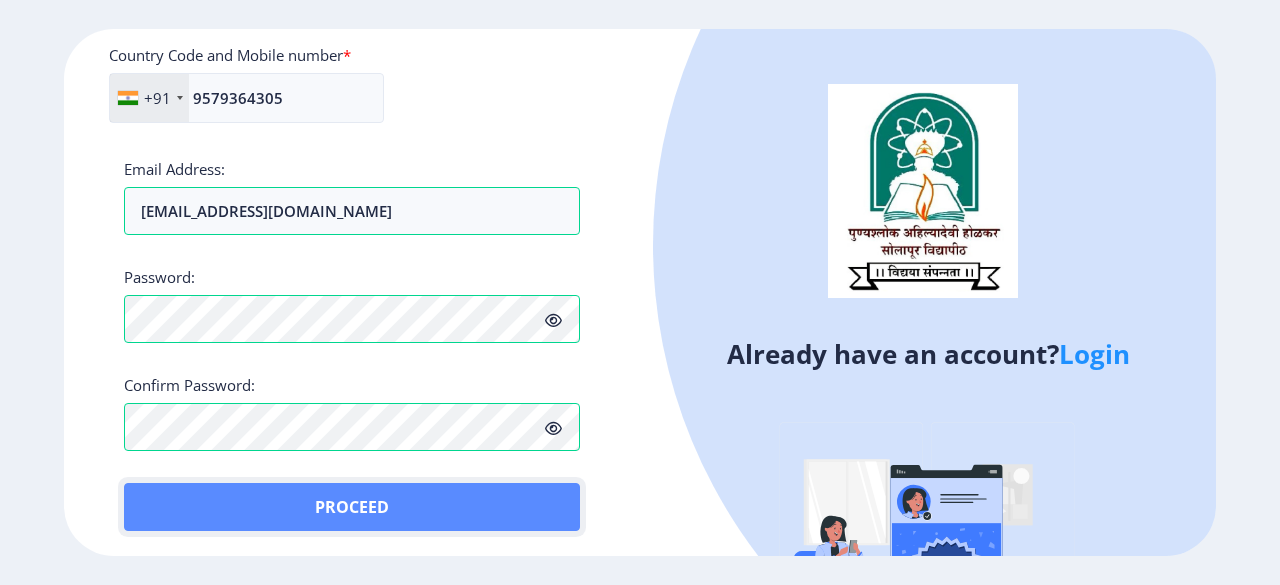click on "Proceed" 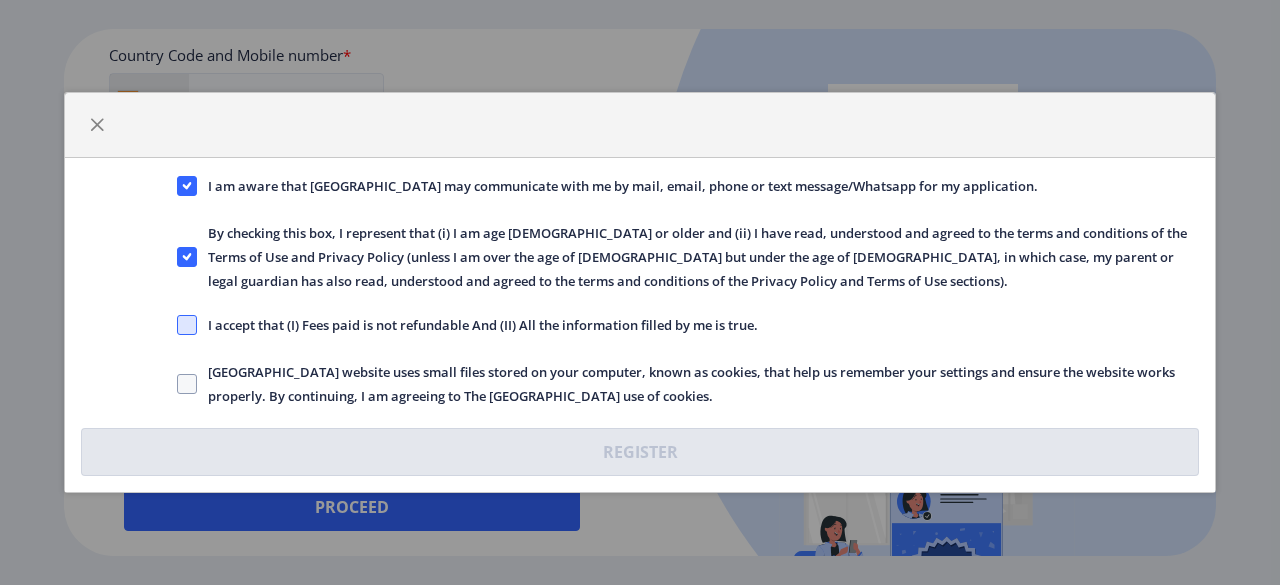 click 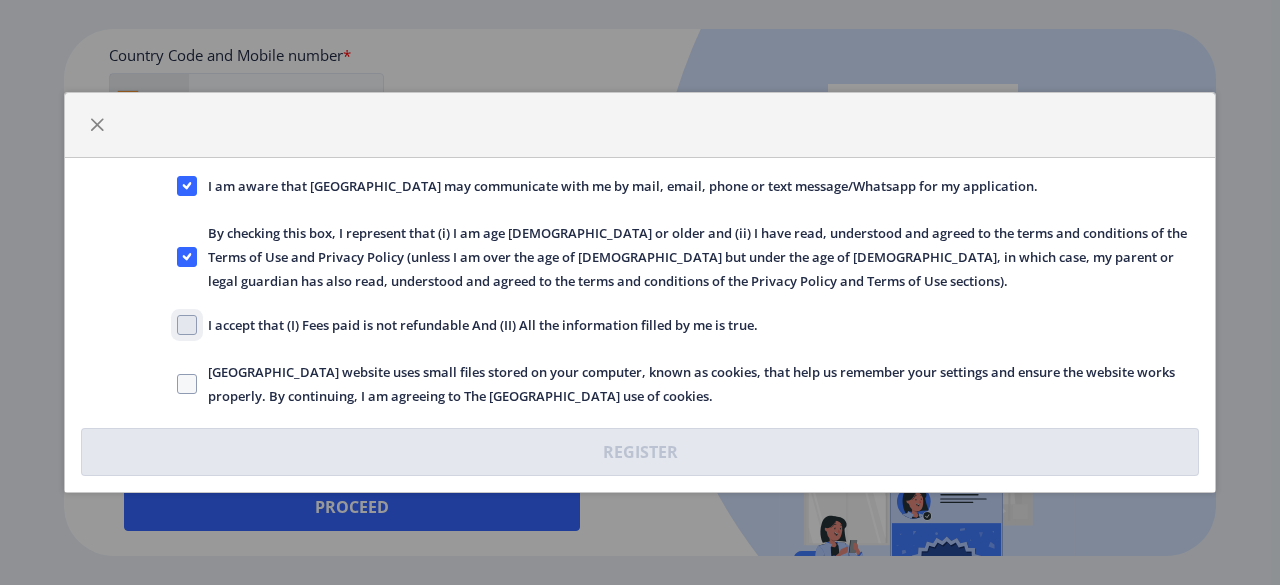 click on "I accept that (I) Fees paid is not refundable And (II) All the information filled by me is true." 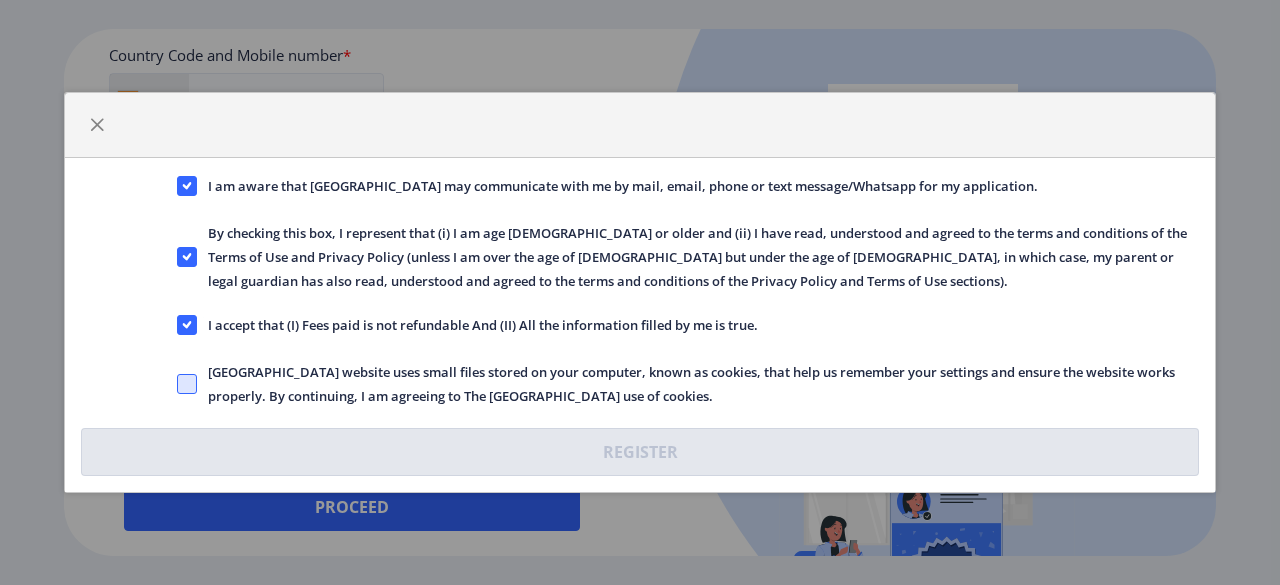 click 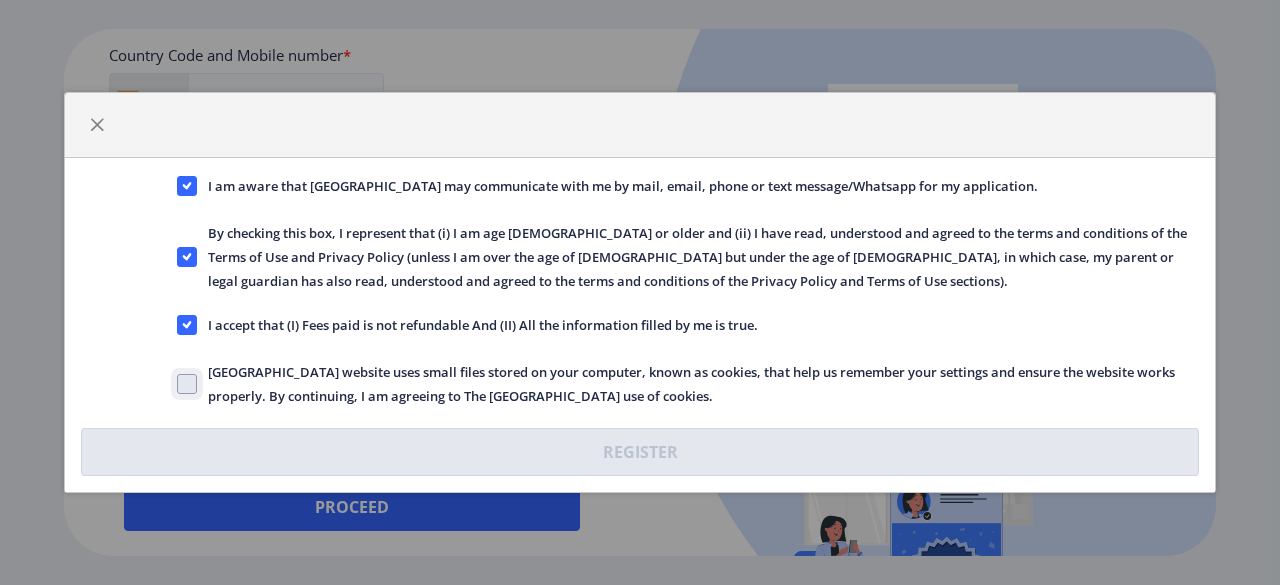 click on "Solapur University website uses small files stored on your computer, known as cookies, that help us remember your settings and ensure the website works properly. By continuing, I am agreeing to The Solapur University use of cookies." 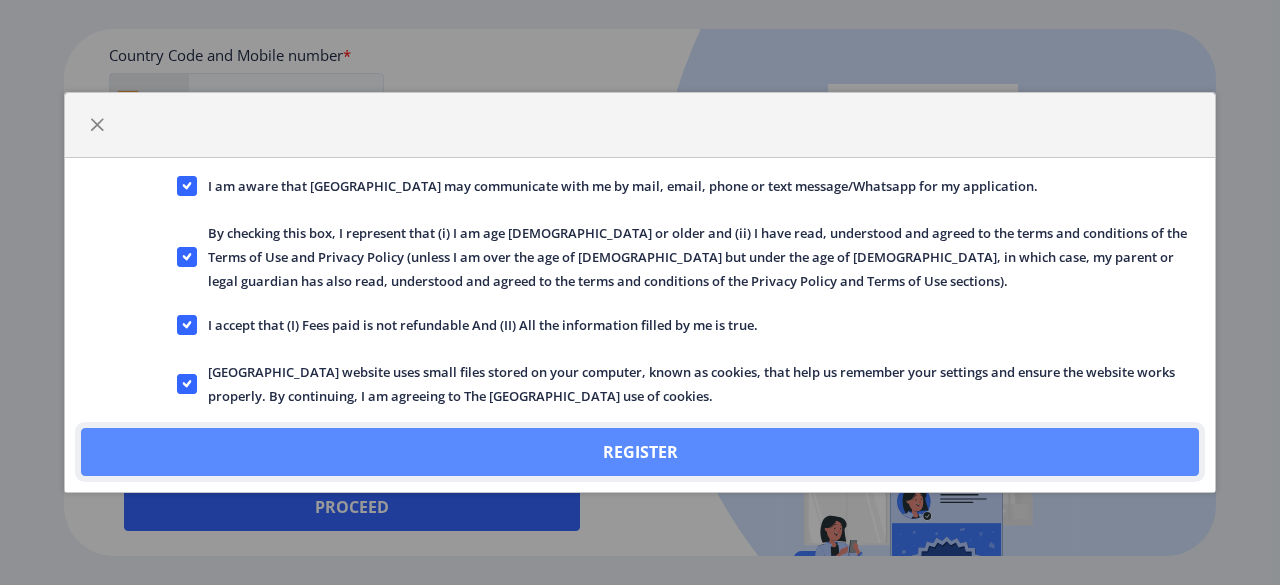 click on "Register" 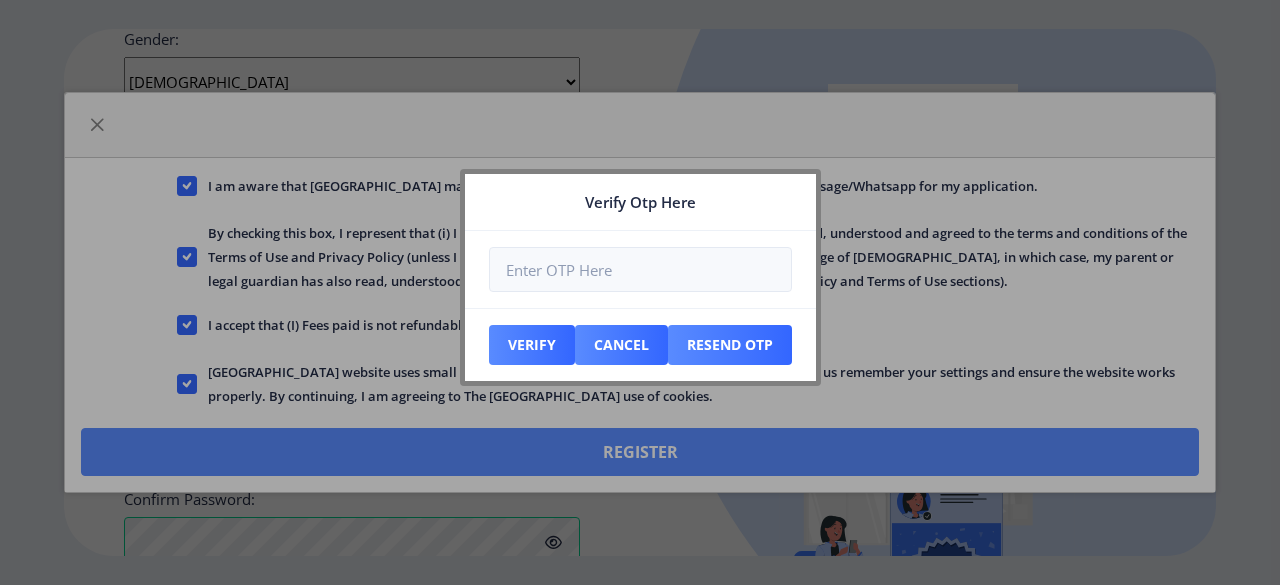 scroll, scrollTop: 1021, scrollLeft: 0, axis: vertical 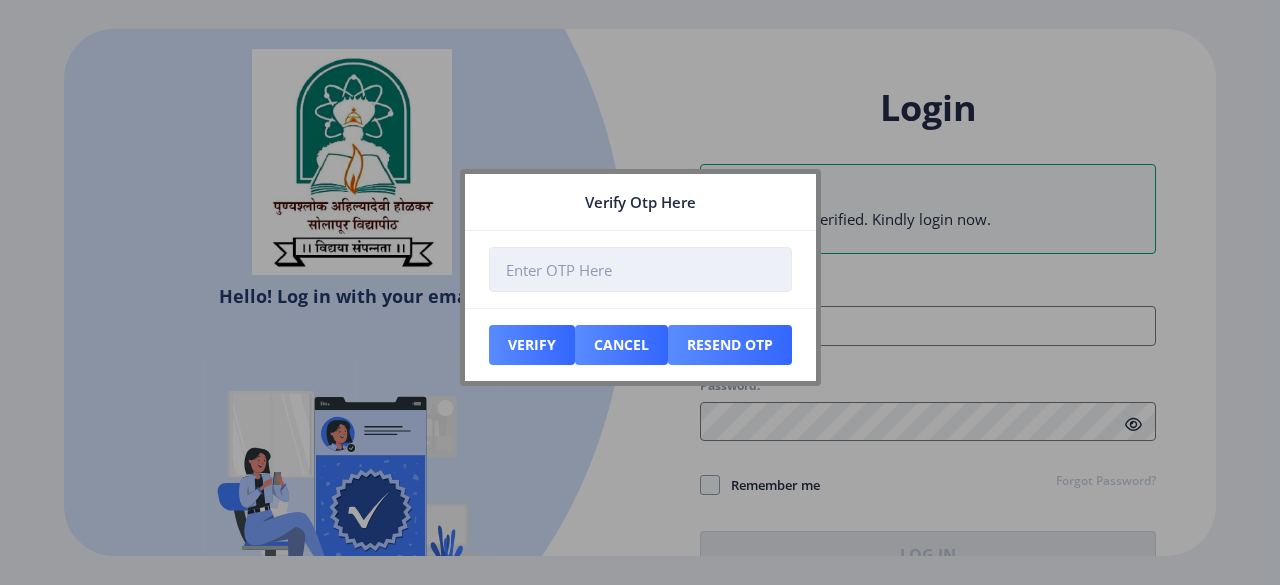 click at bounding box center [640, 269] 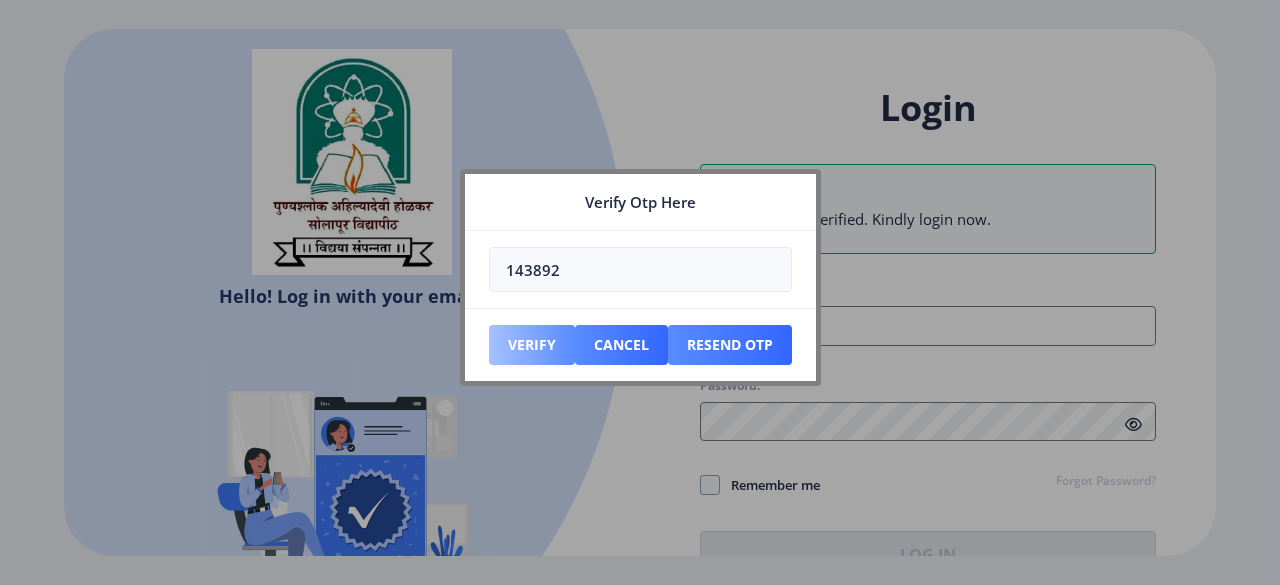 type on "143892" 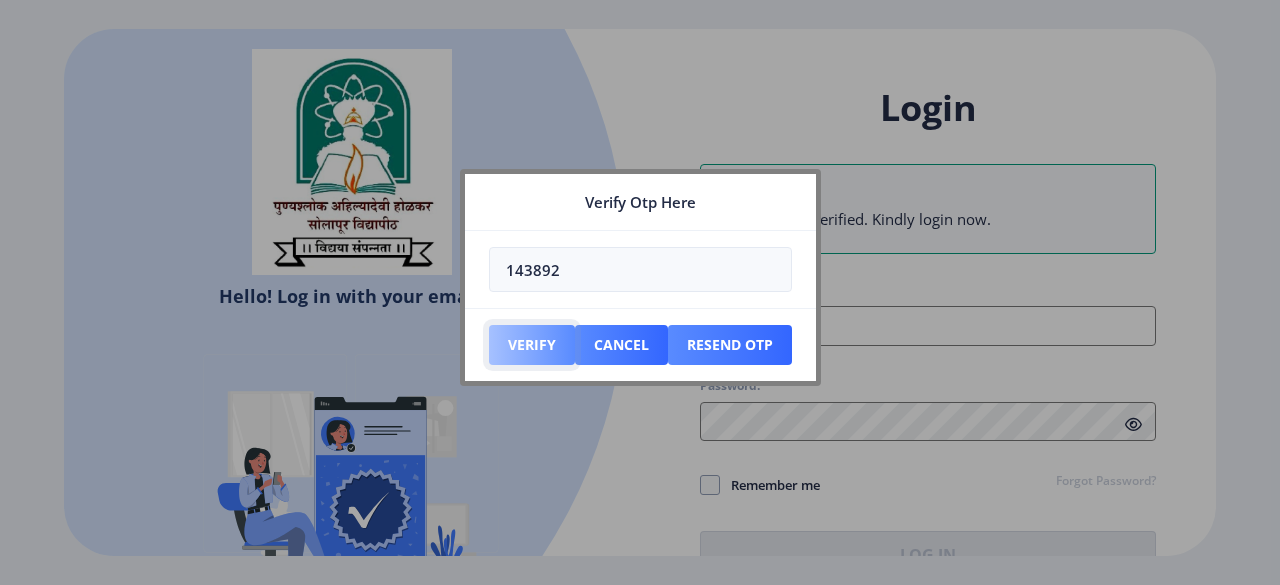 click on "Verify" at bounding box center (532, 345) 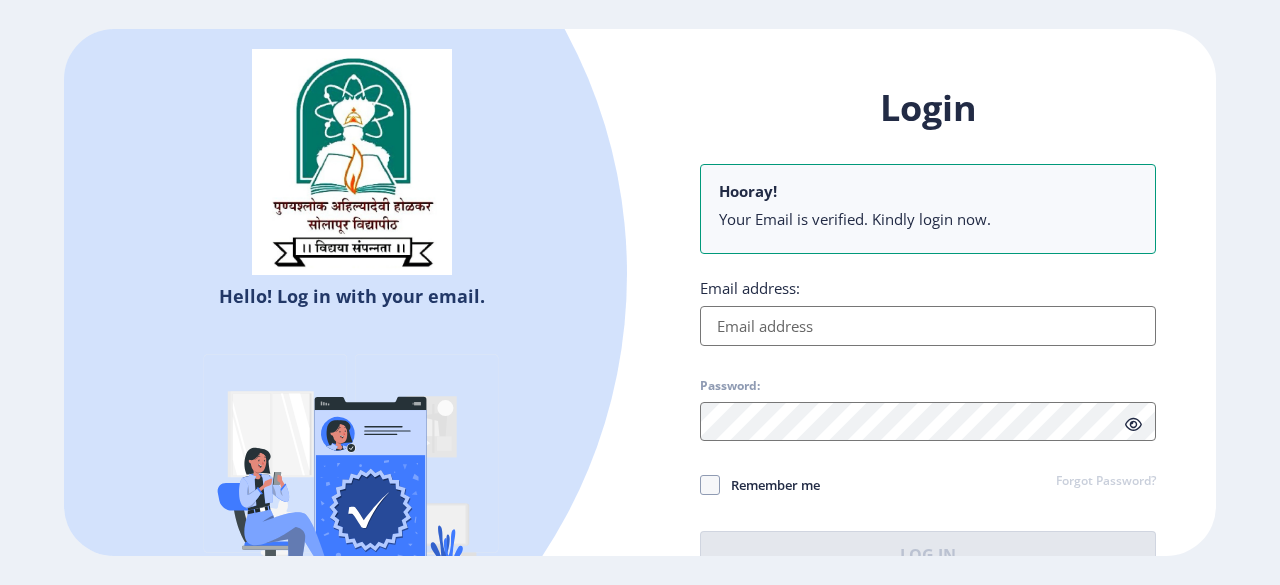 type on "surekhakolekar194@gmail.com" 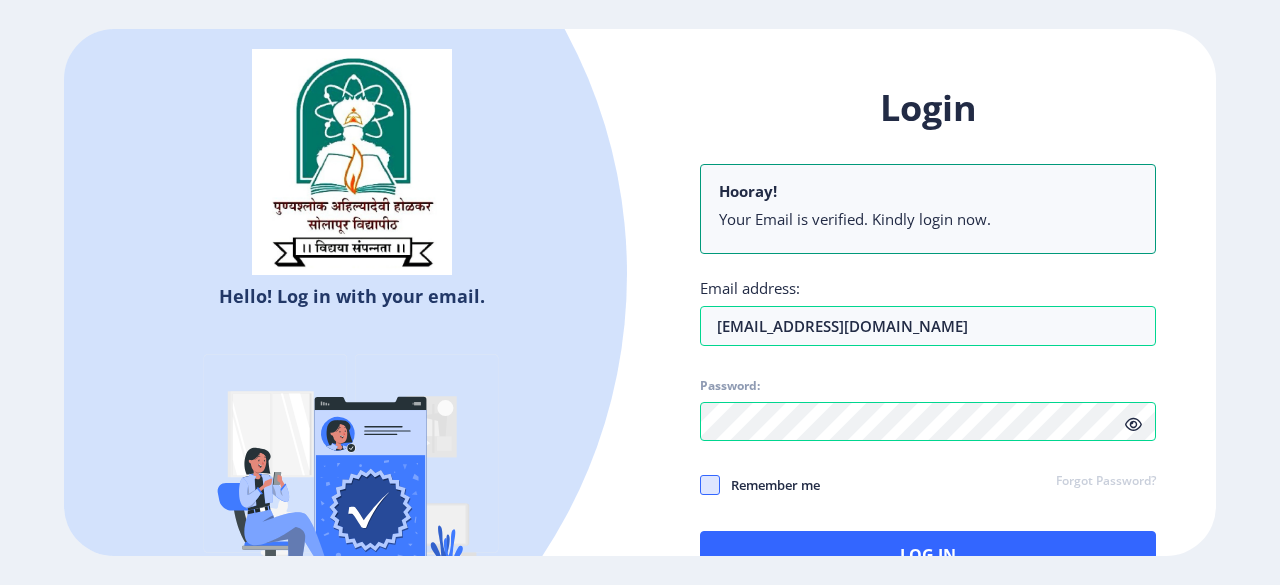 click 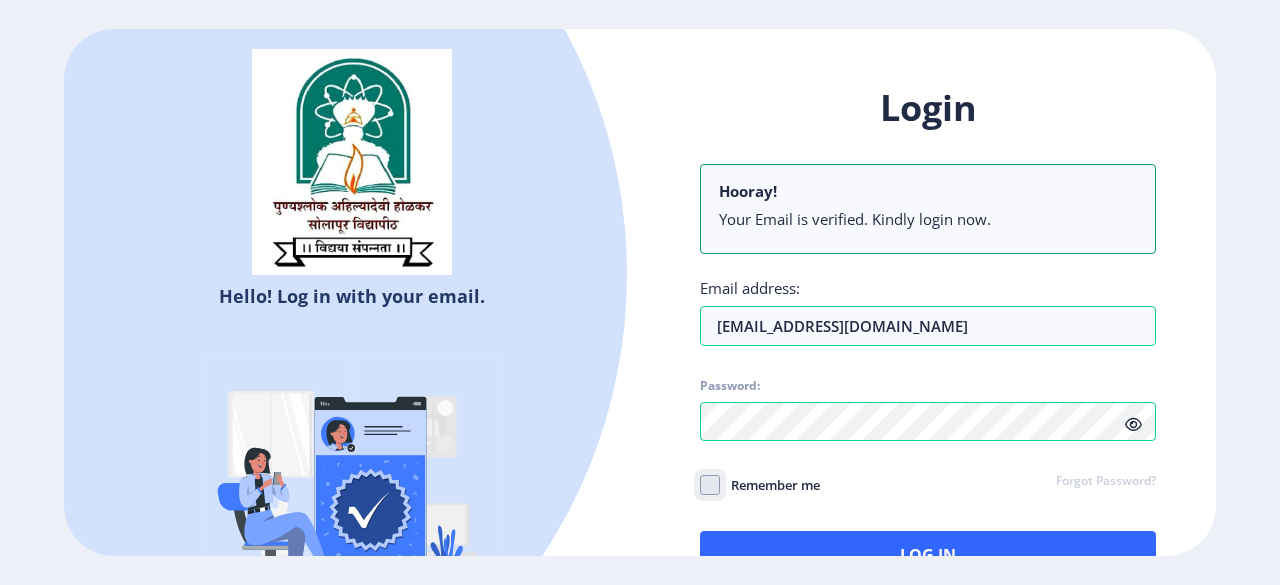 click on "Remember me" 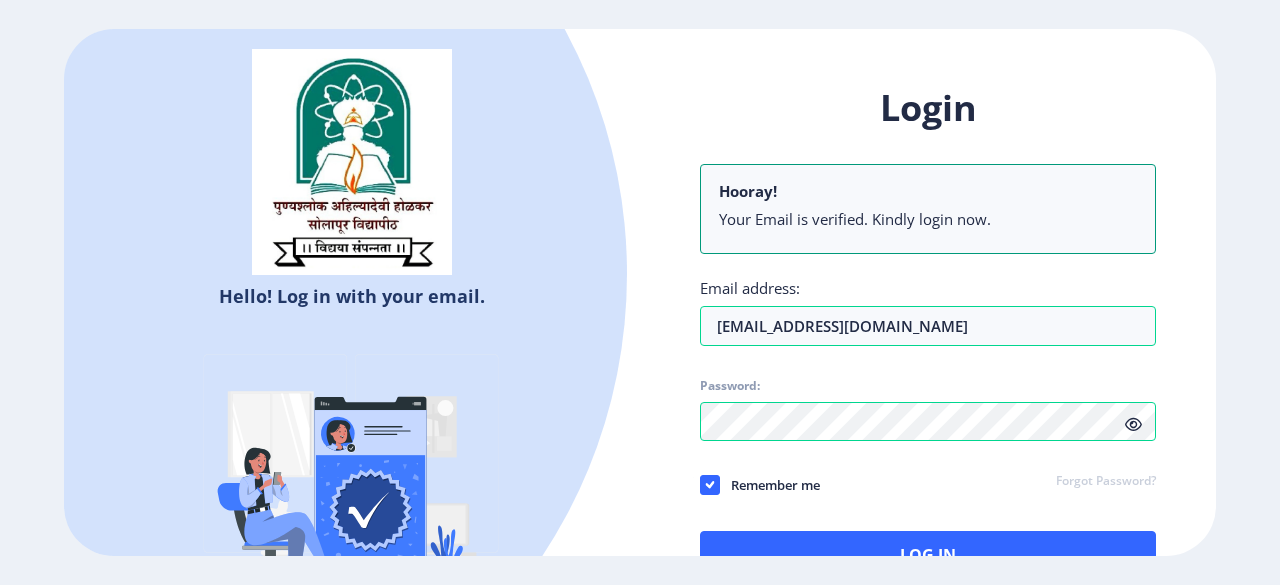 click on "Hello! Log in with your email. Don't have an account?  Register" 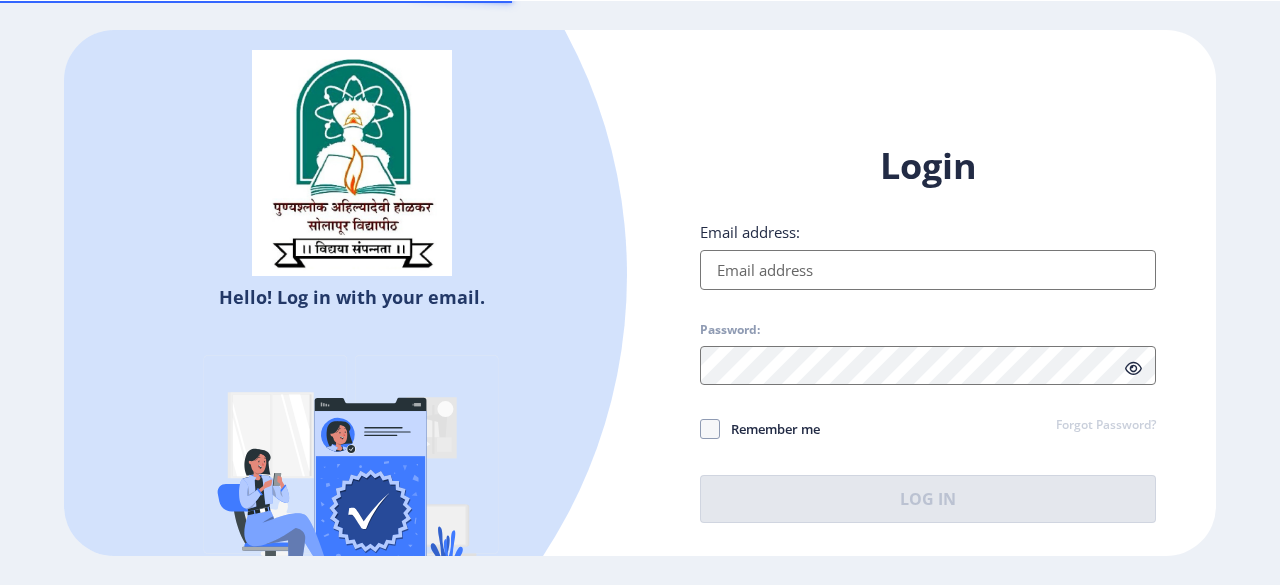 scroll, scrollTop: 0, scrollLeft: 0, axis: both 